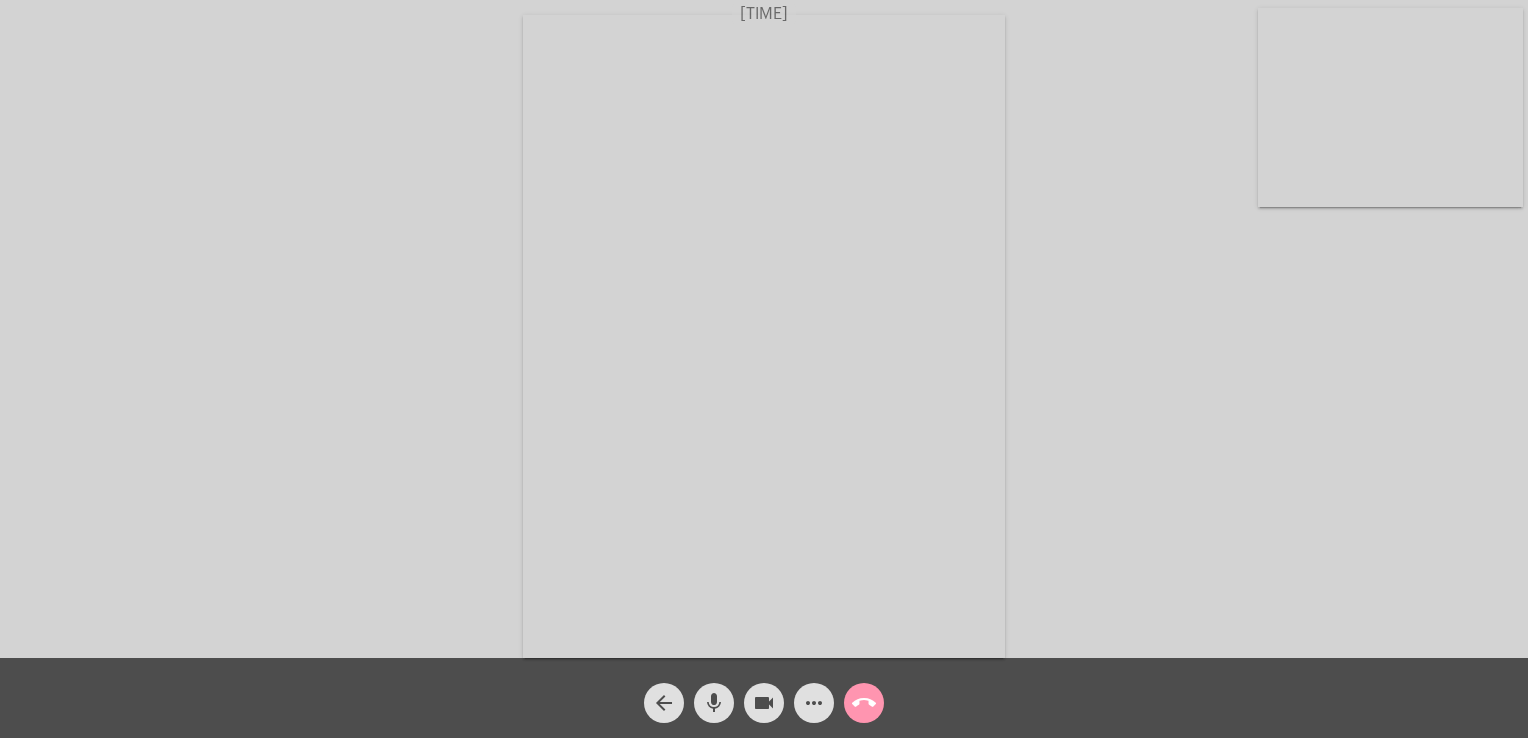 scroll, scrollTop: 0, scrollLeft: 0, axis: both 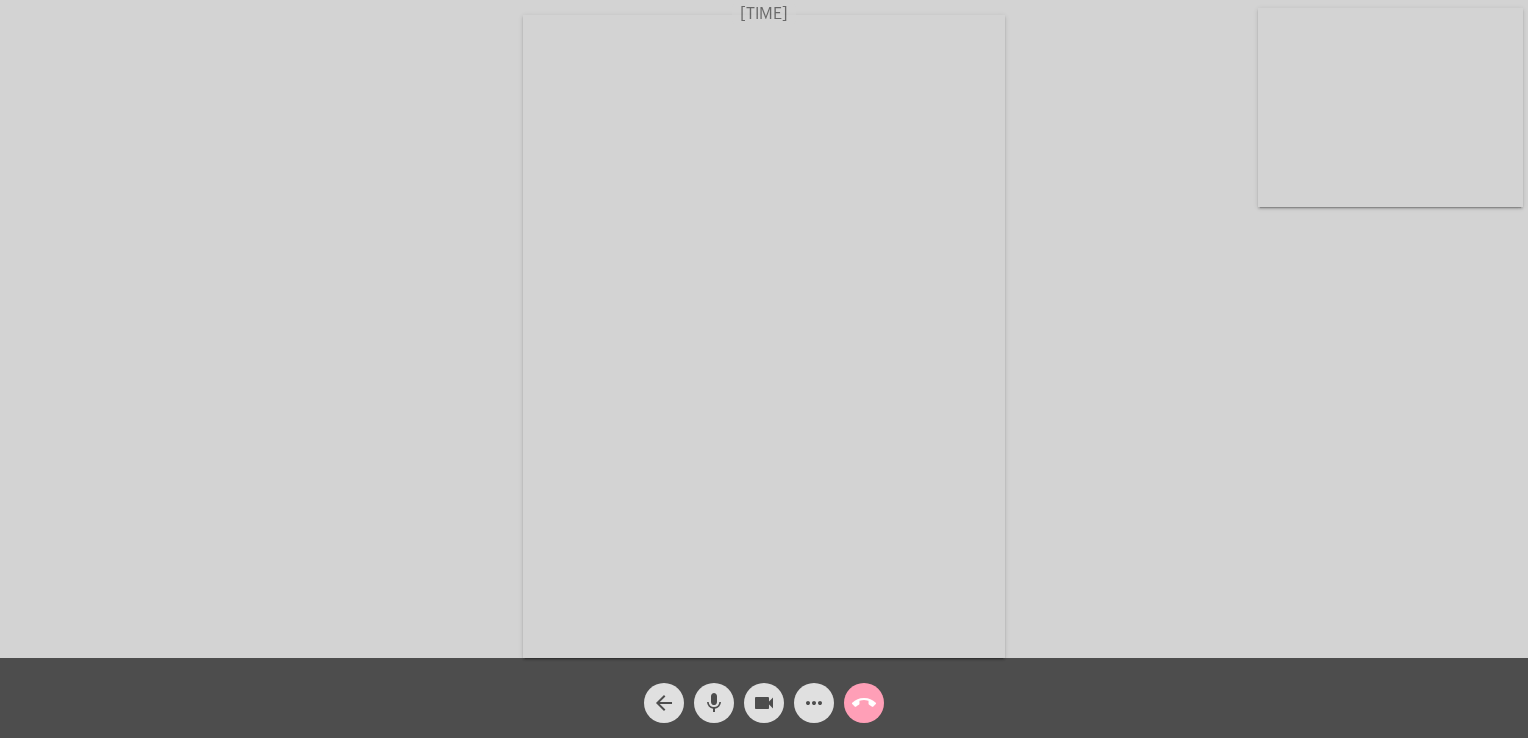 click on "call_end" 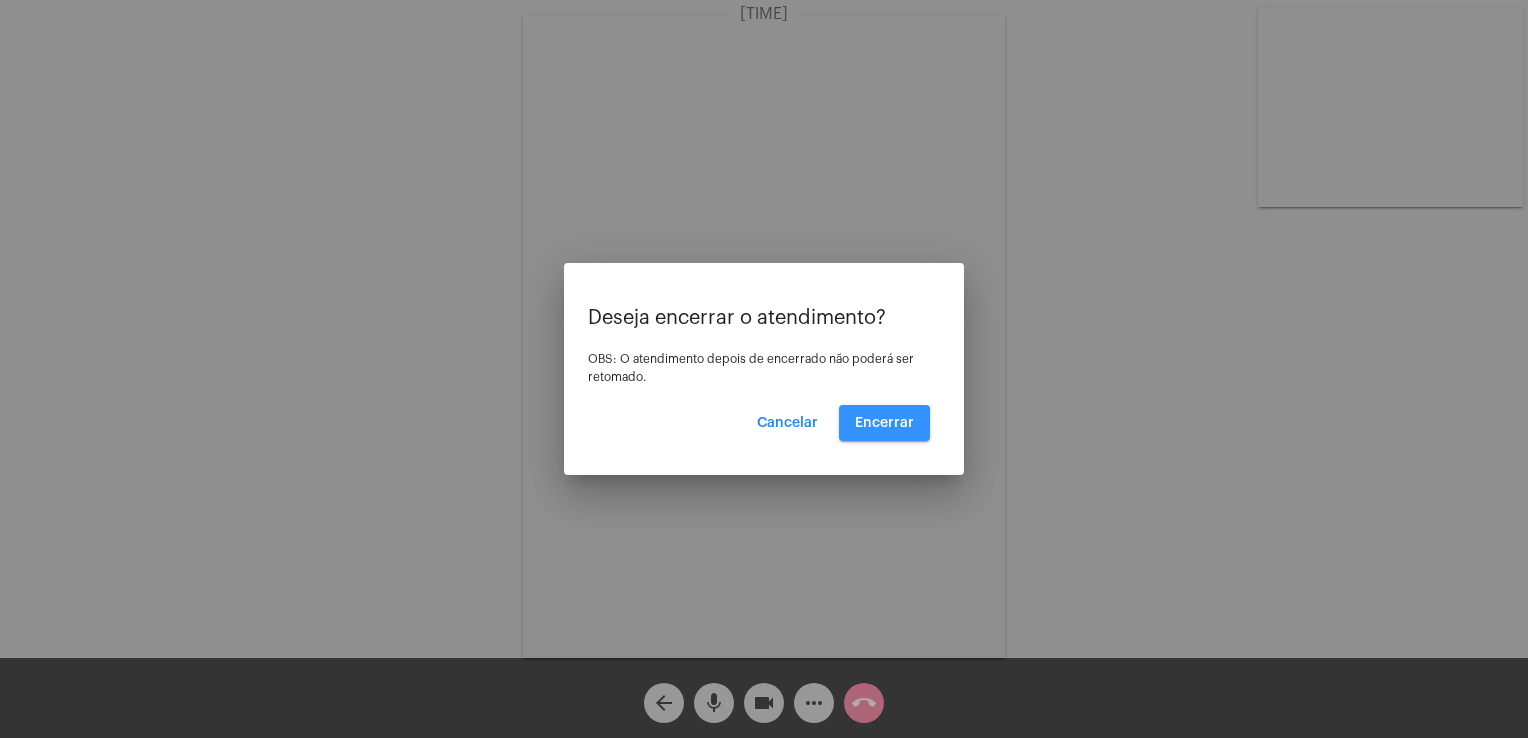 click on "Encerrar" at bounding box center [884, 423] 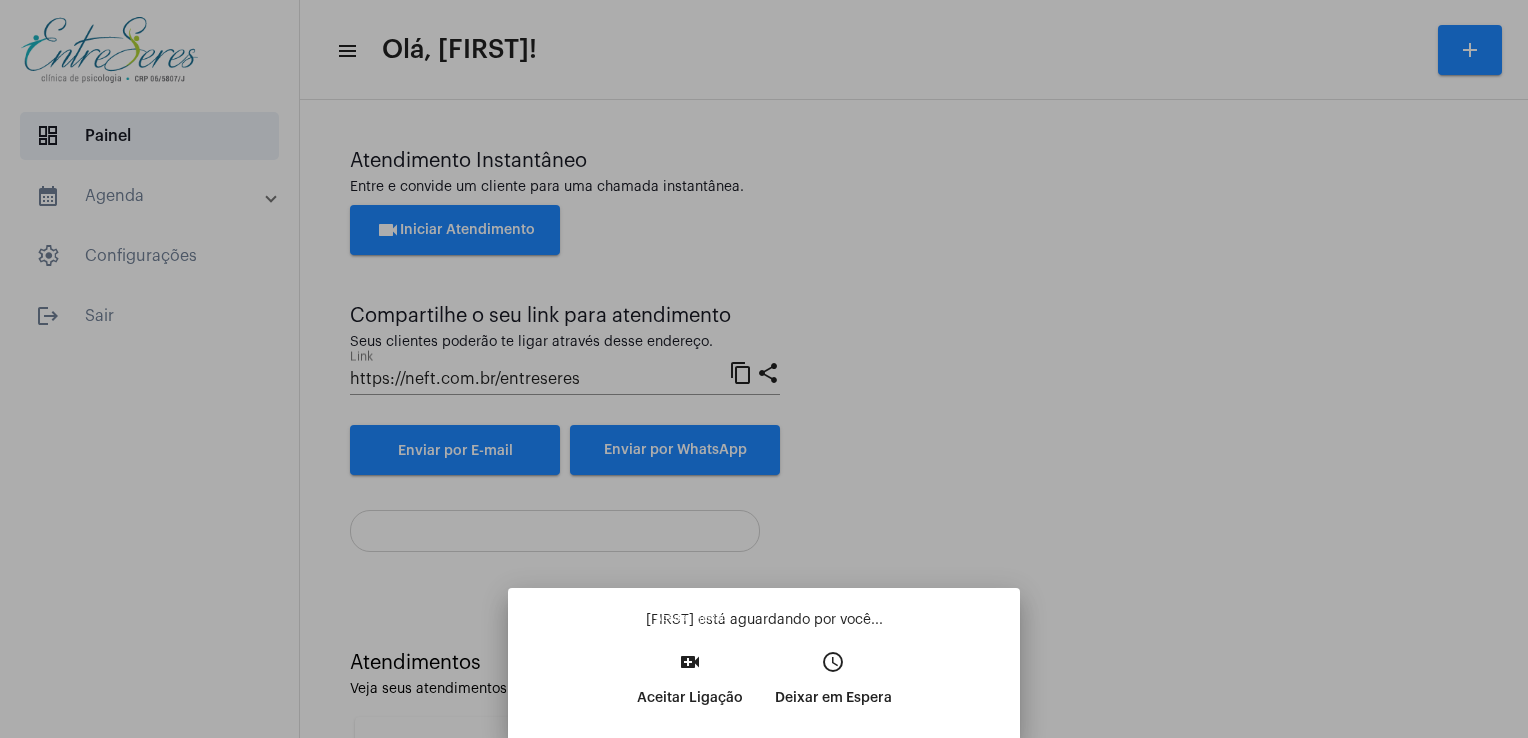 click on "Aceitar Ligação" at bounding box center [690, 698] 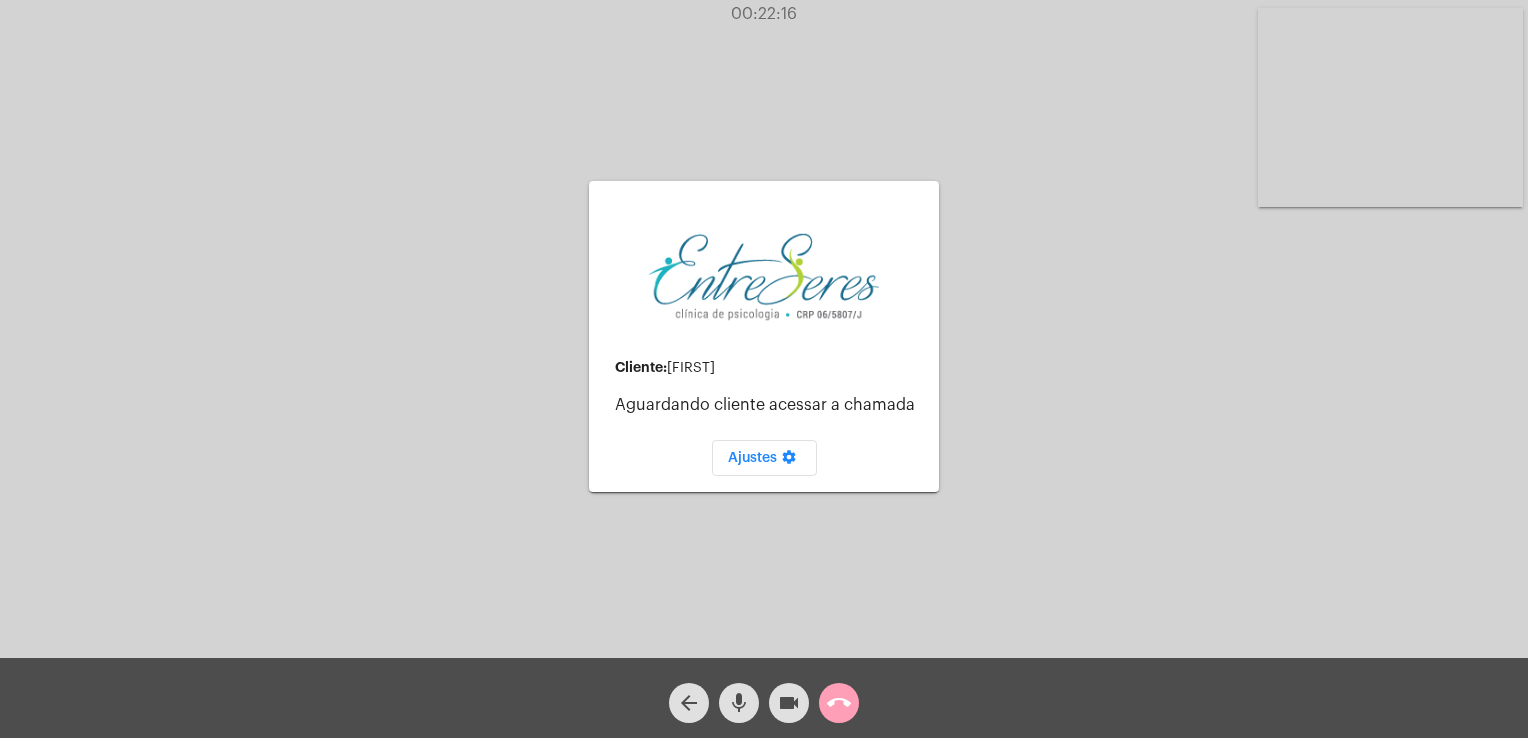 click on "call_end" 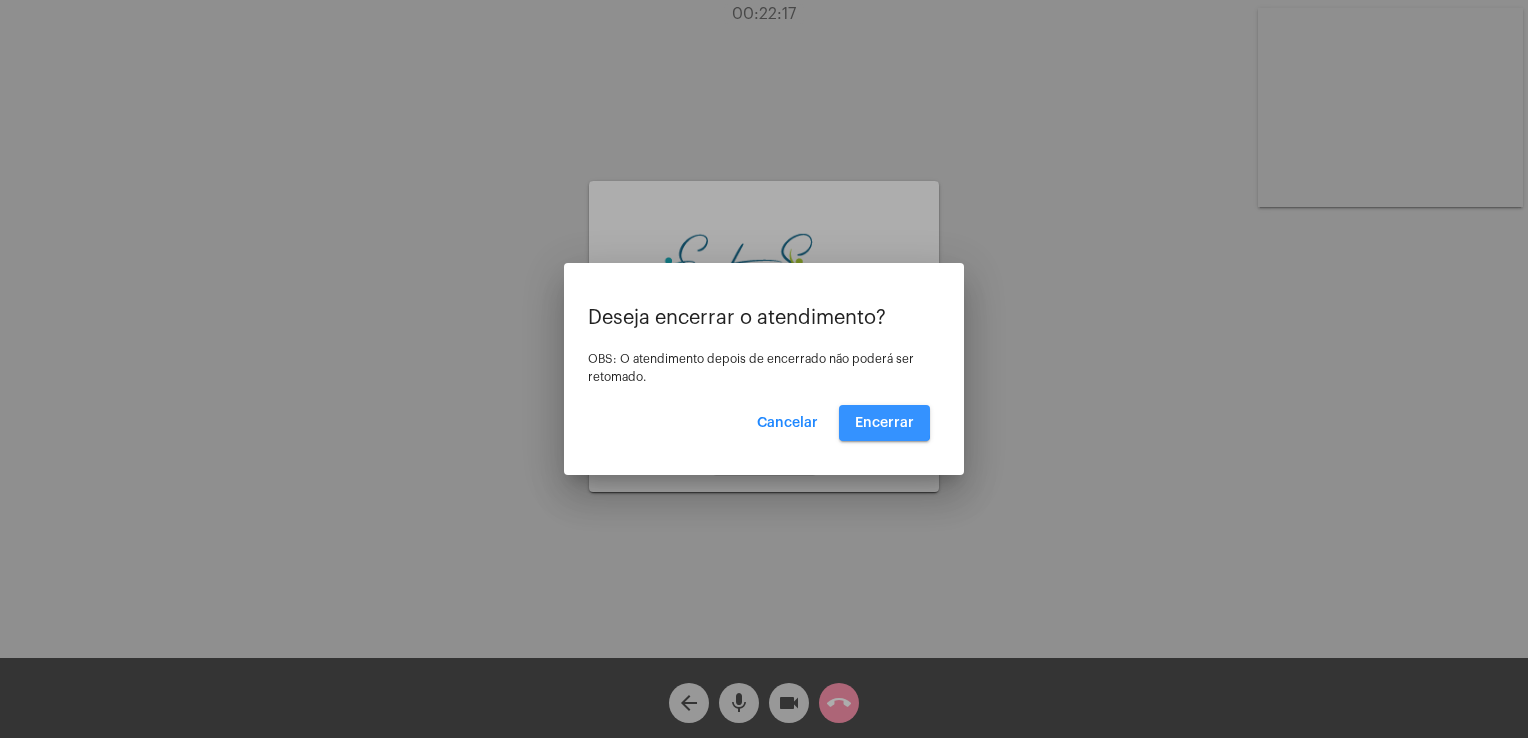 click on "Encerrar" at bounding box center [884, 423] 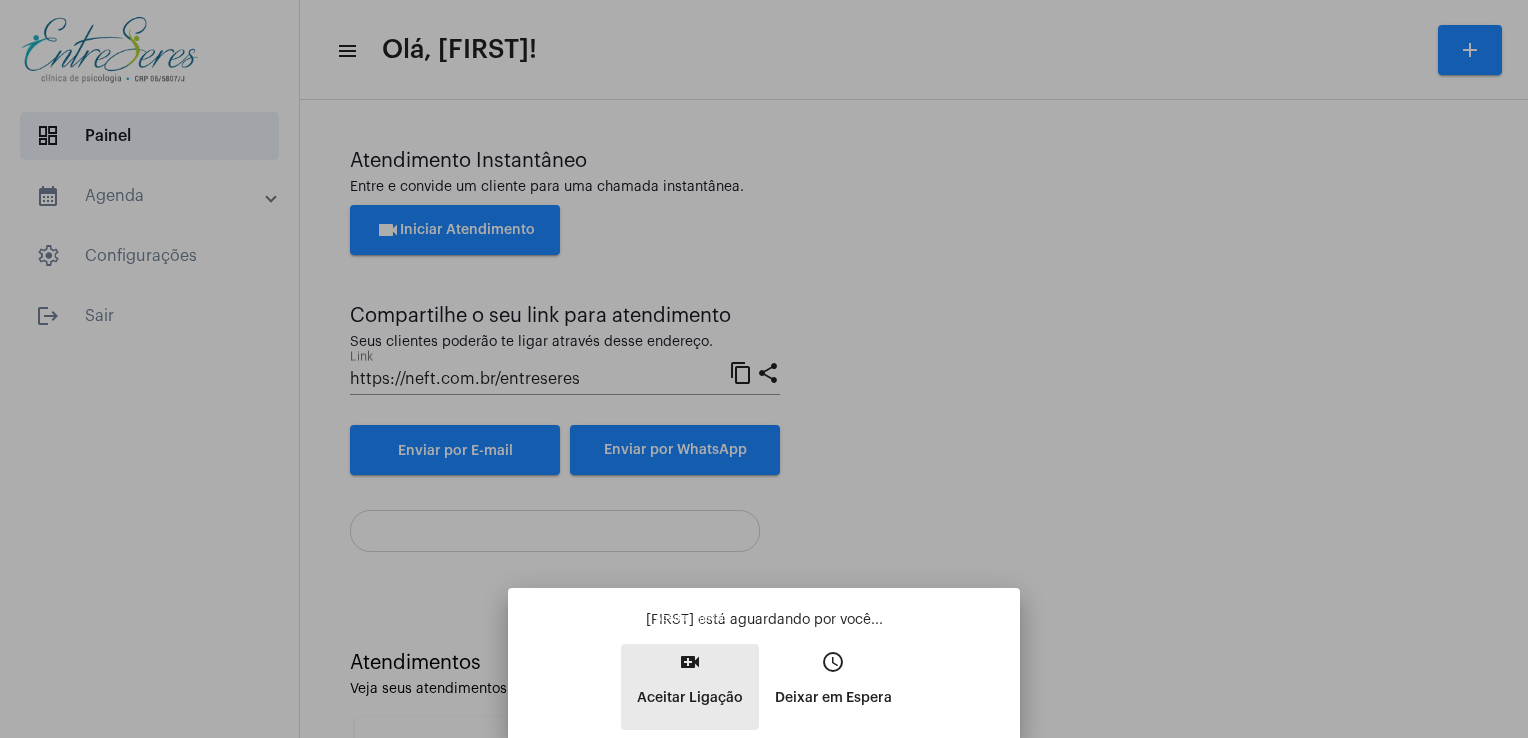 click on "Aceitar Ligação" at bounding box center (690, 698) 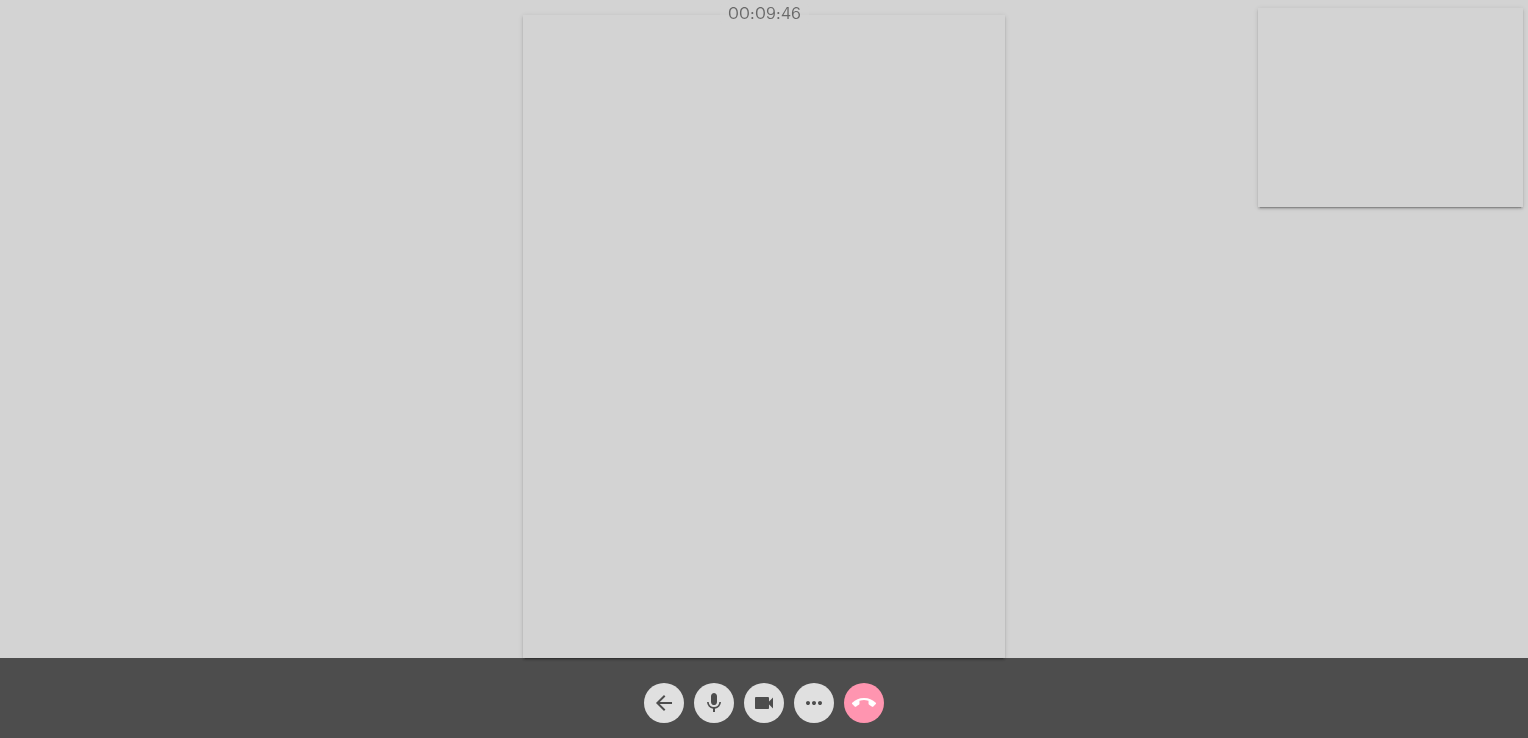 click on "mic" 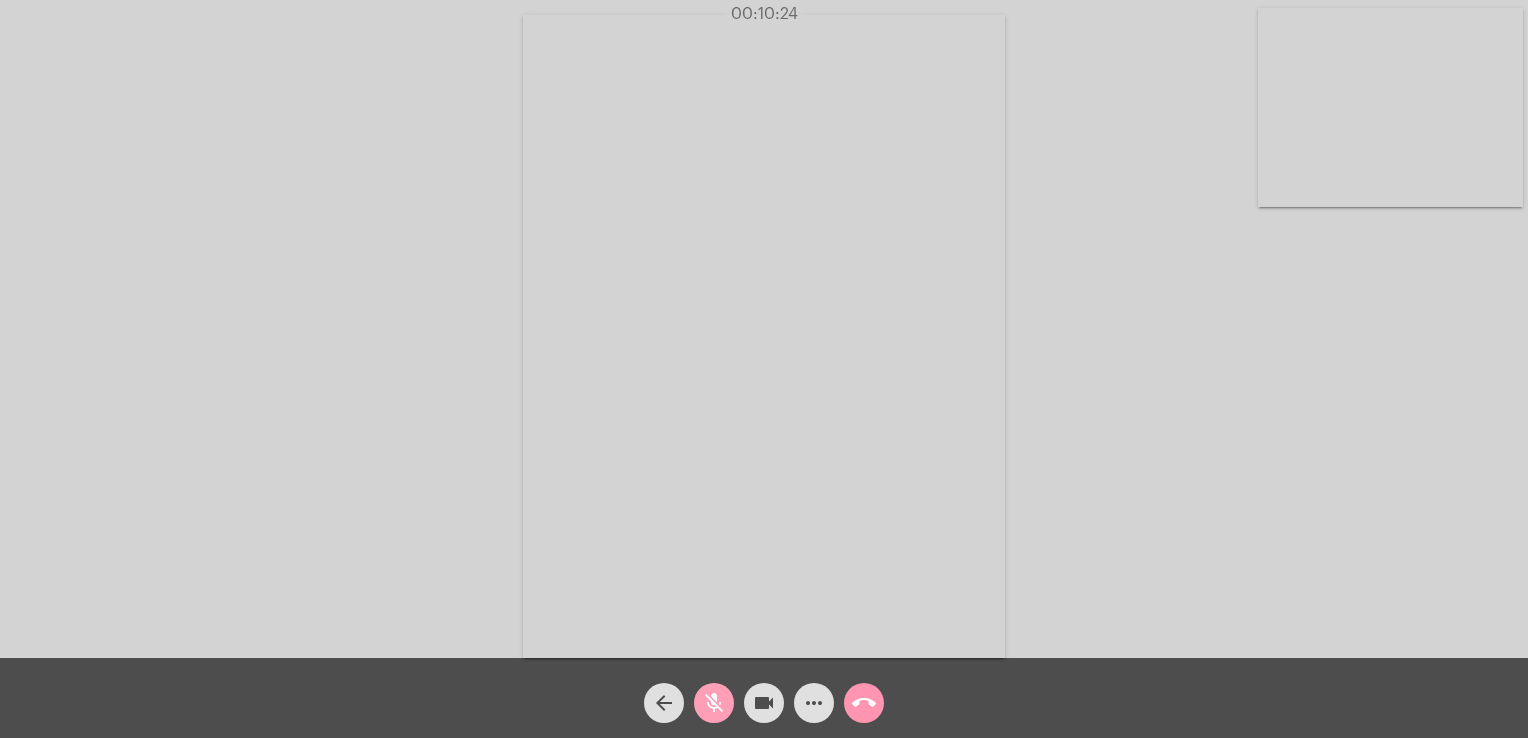 click on "mic_off" 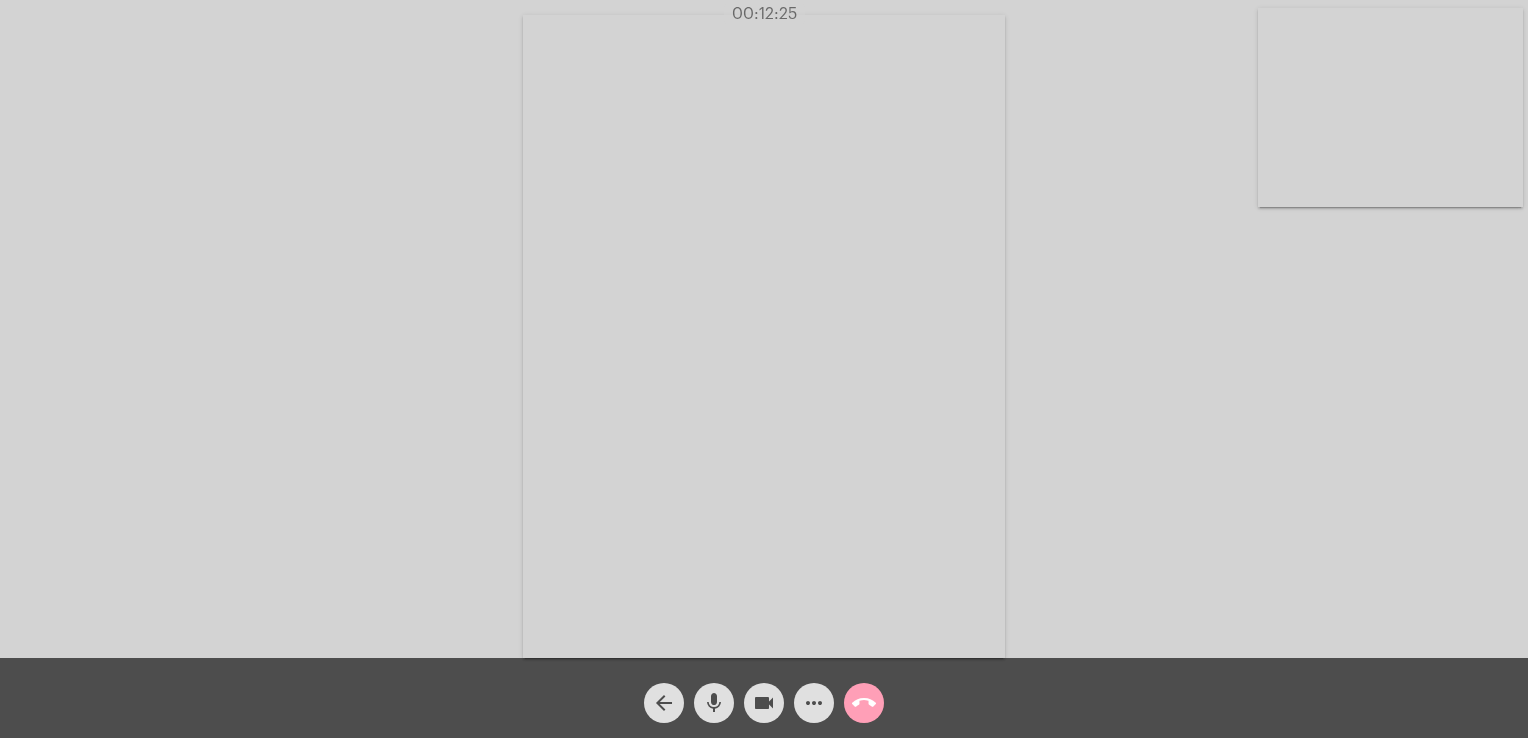 click on "call_end" 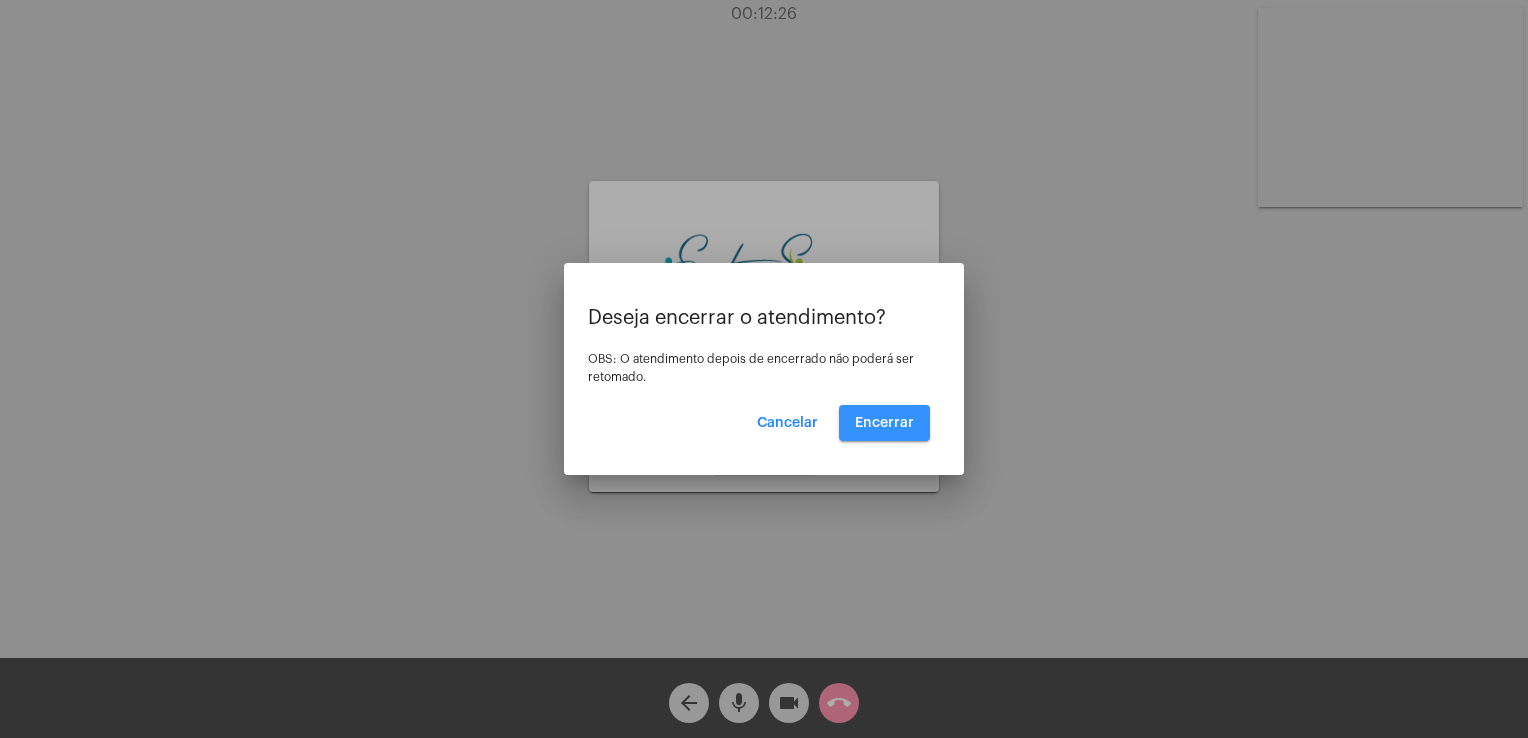 click on "Encerrar" at bounding box center [884, 423] 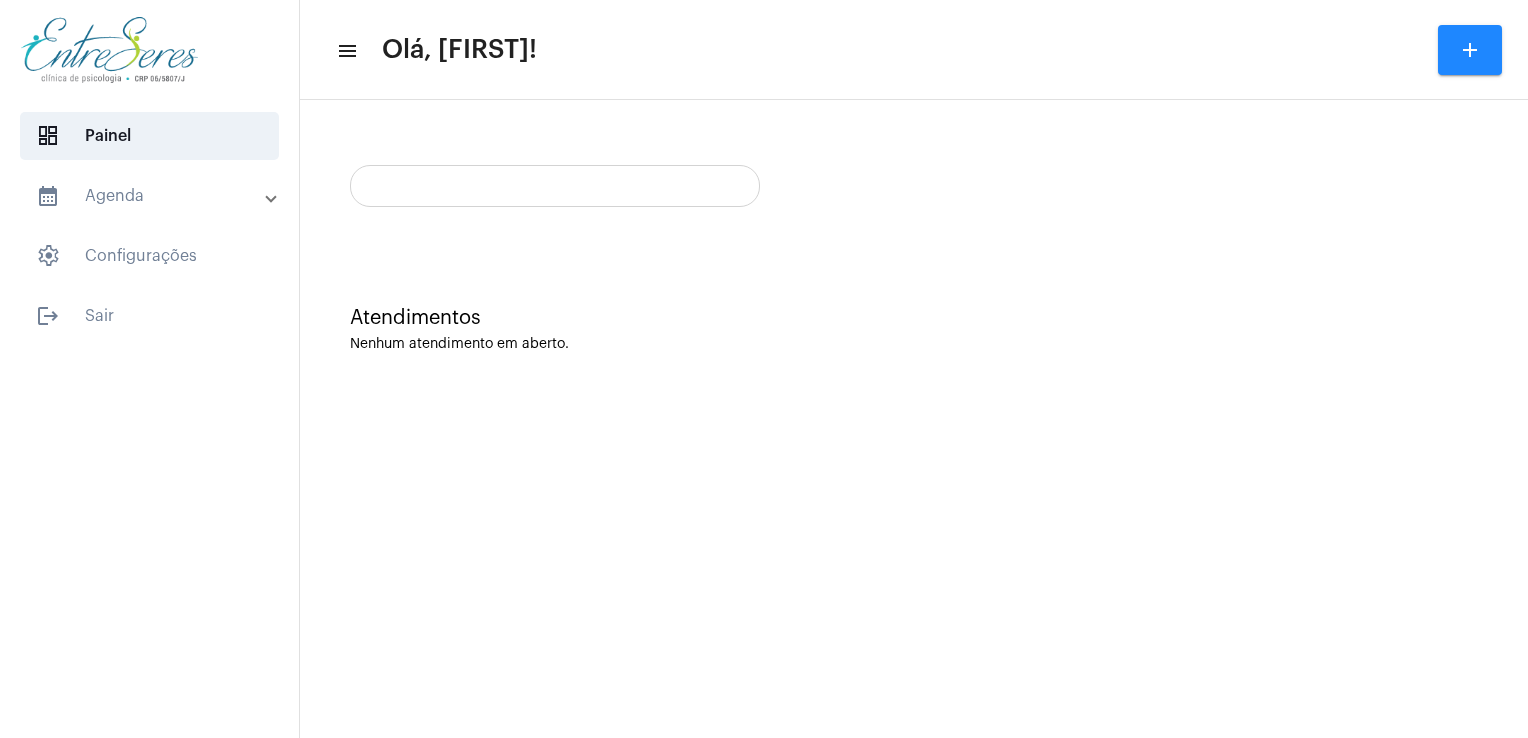 scroll, scrollTop: 0, scrollLeft: 0, axis: both 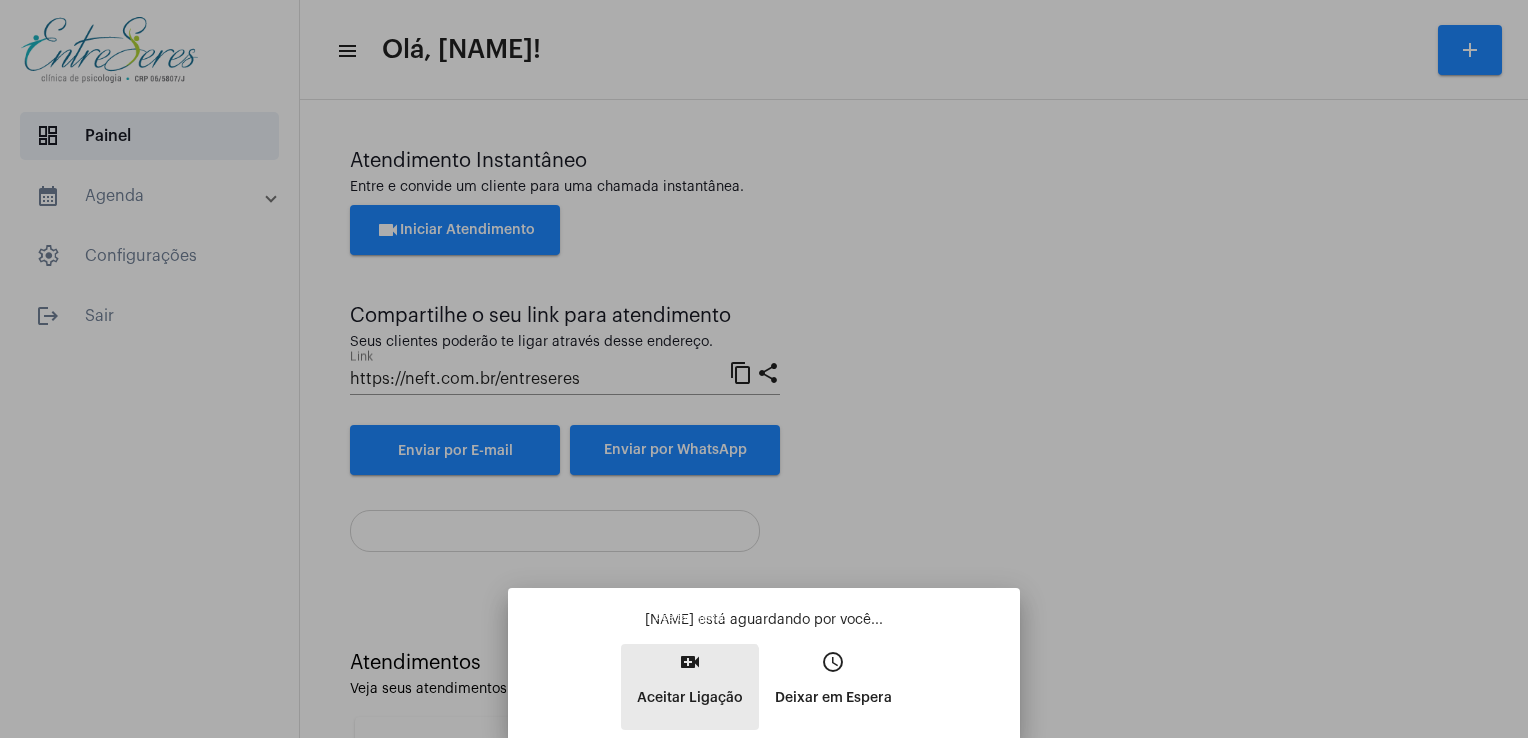 click on "Aceitar Ligação" at bounding box center [690, 698] 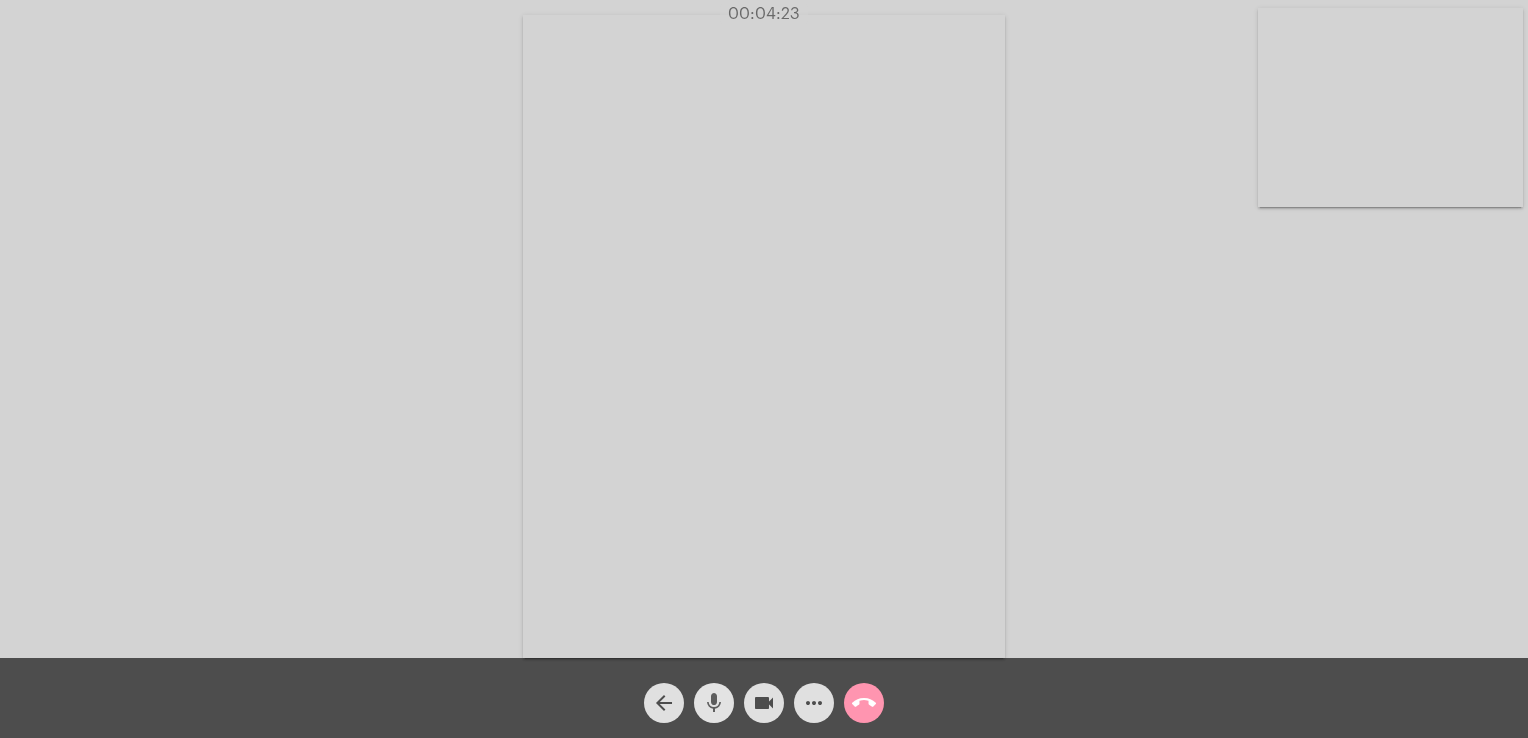 click on "mic" 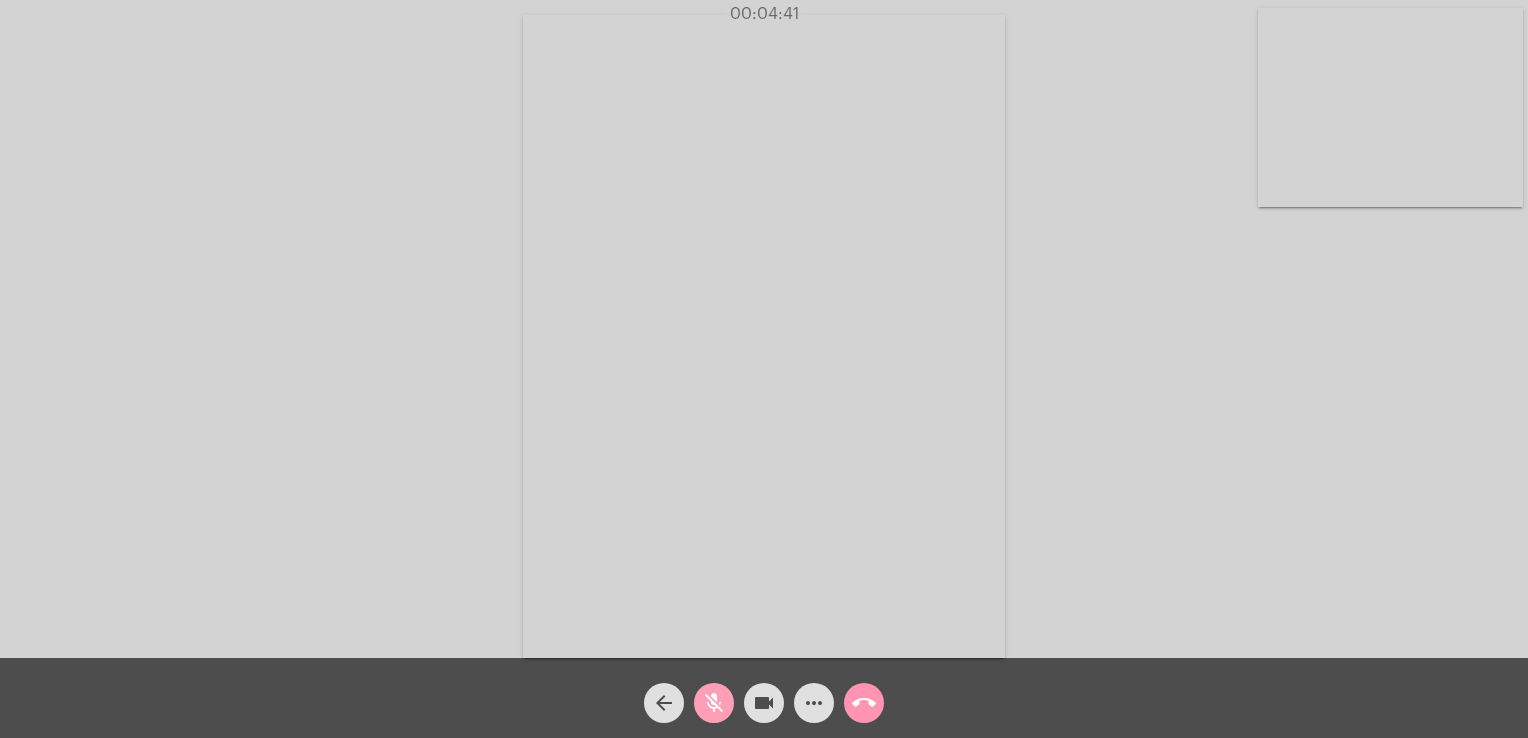 click on "mic_off" 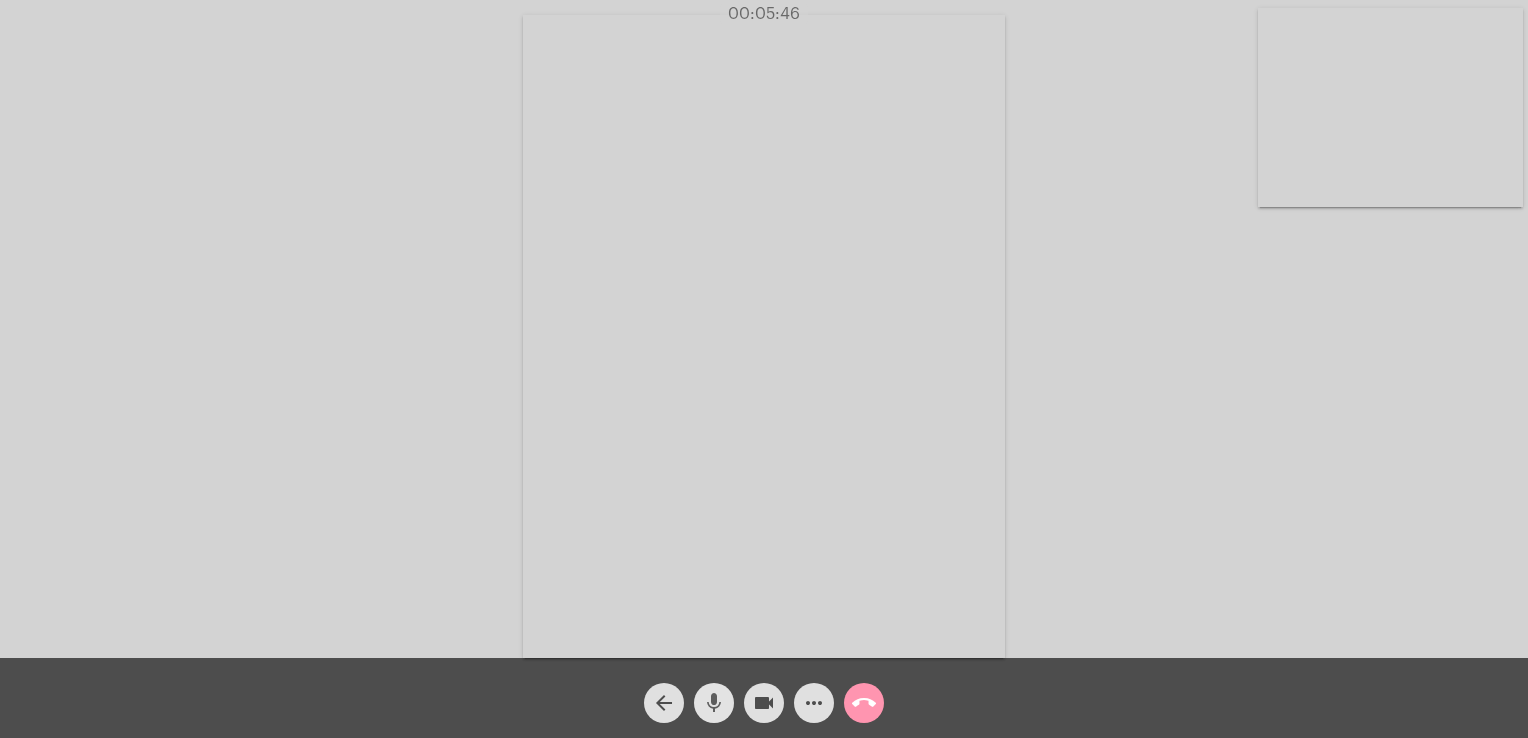 click on "mic" 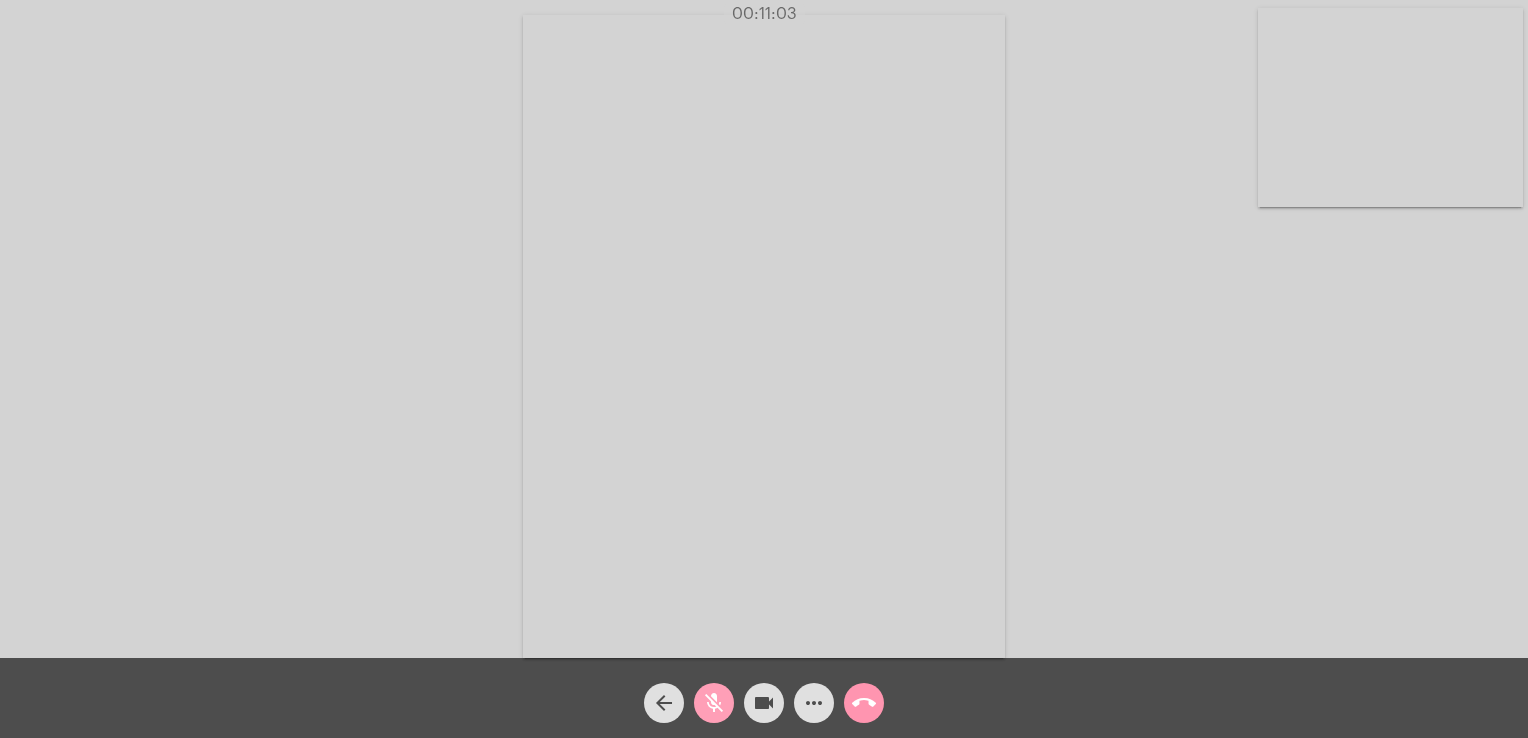 click on "mic_off" 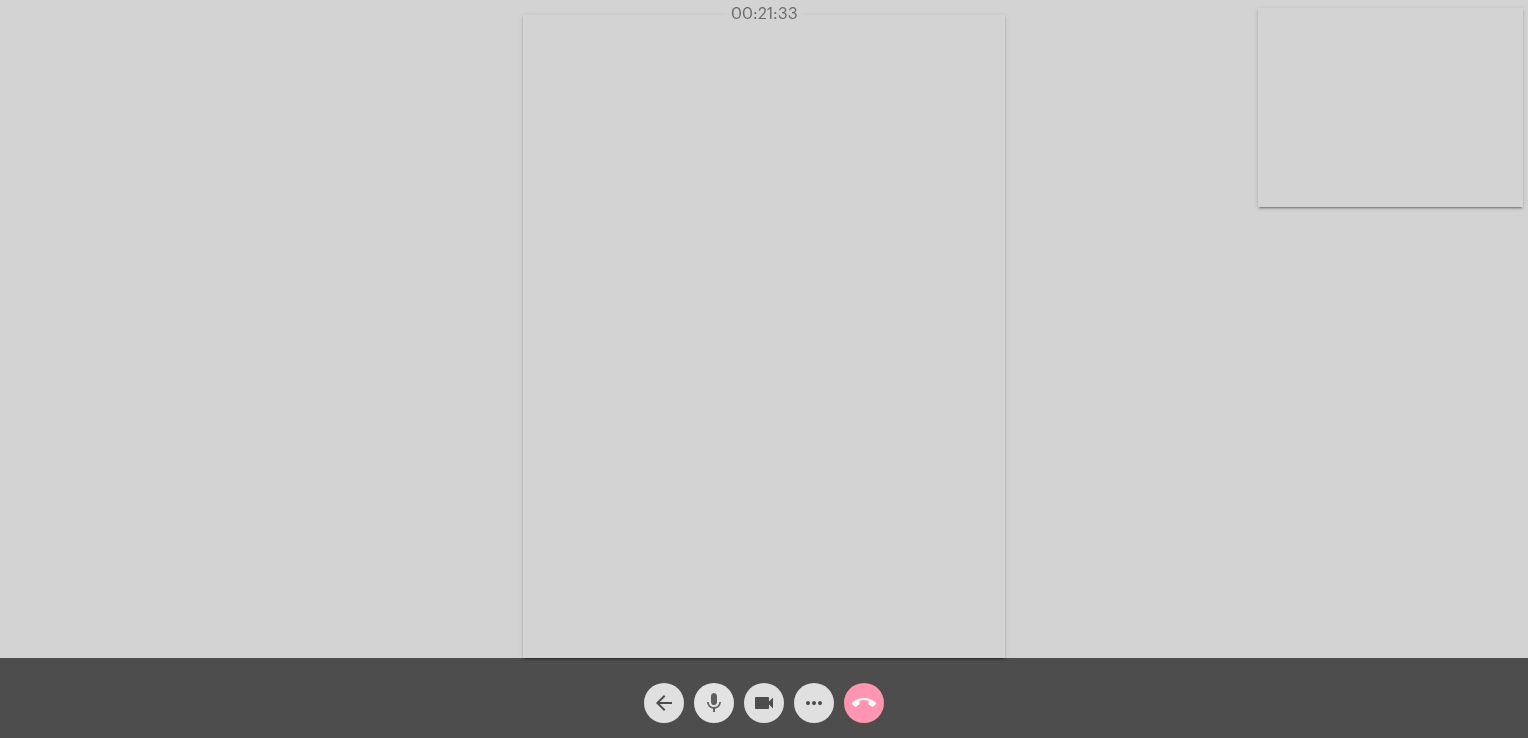 click on "mic" 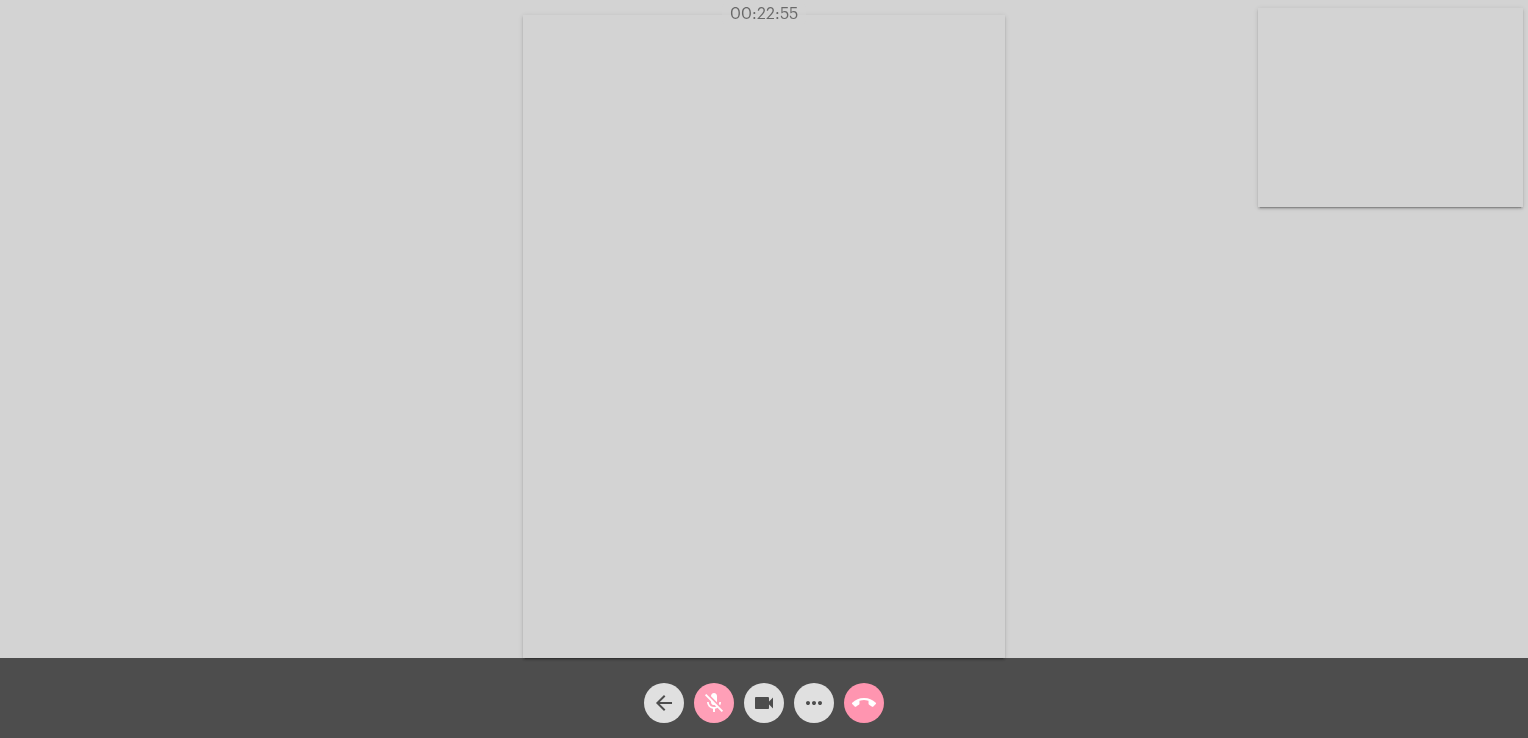 click on "mic_off" 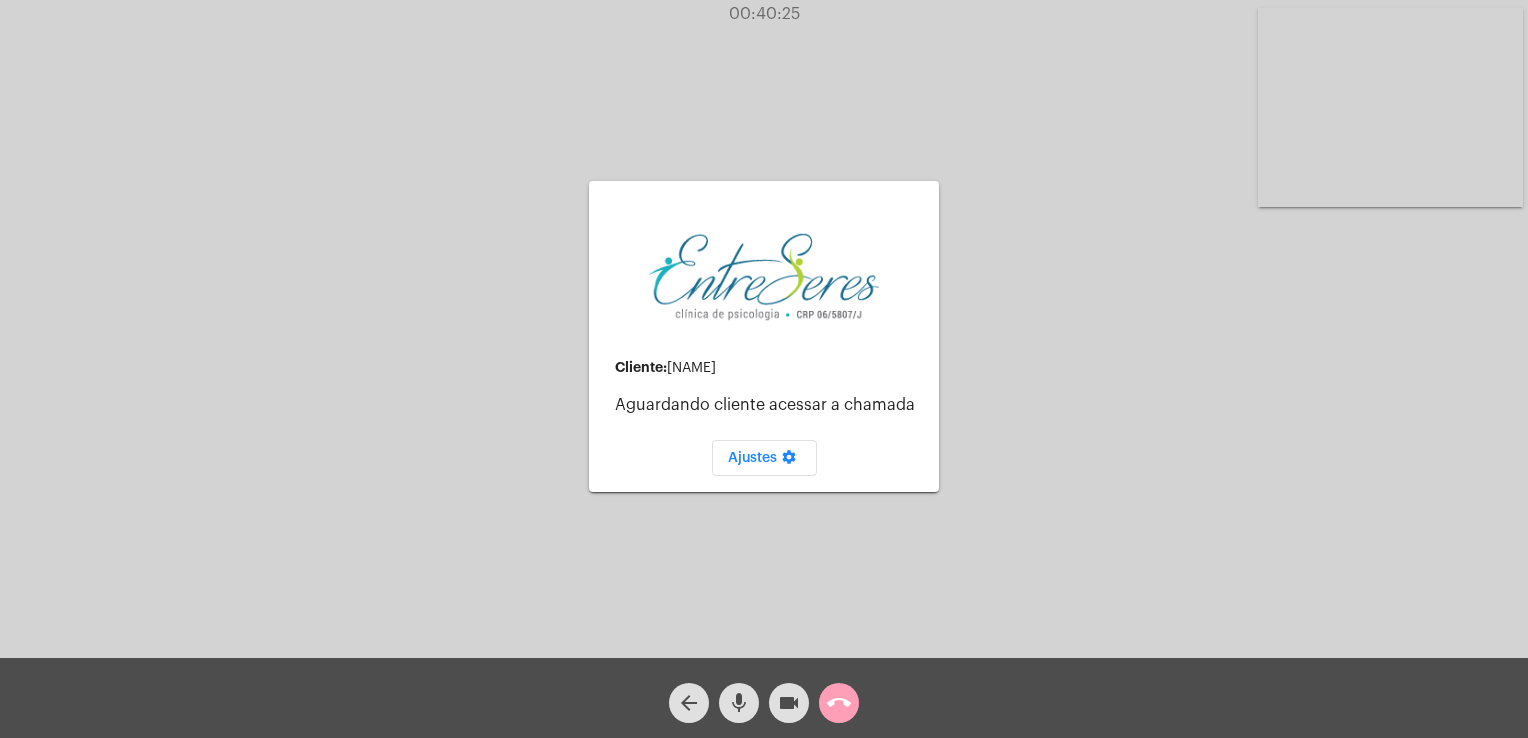 click on "call_end" 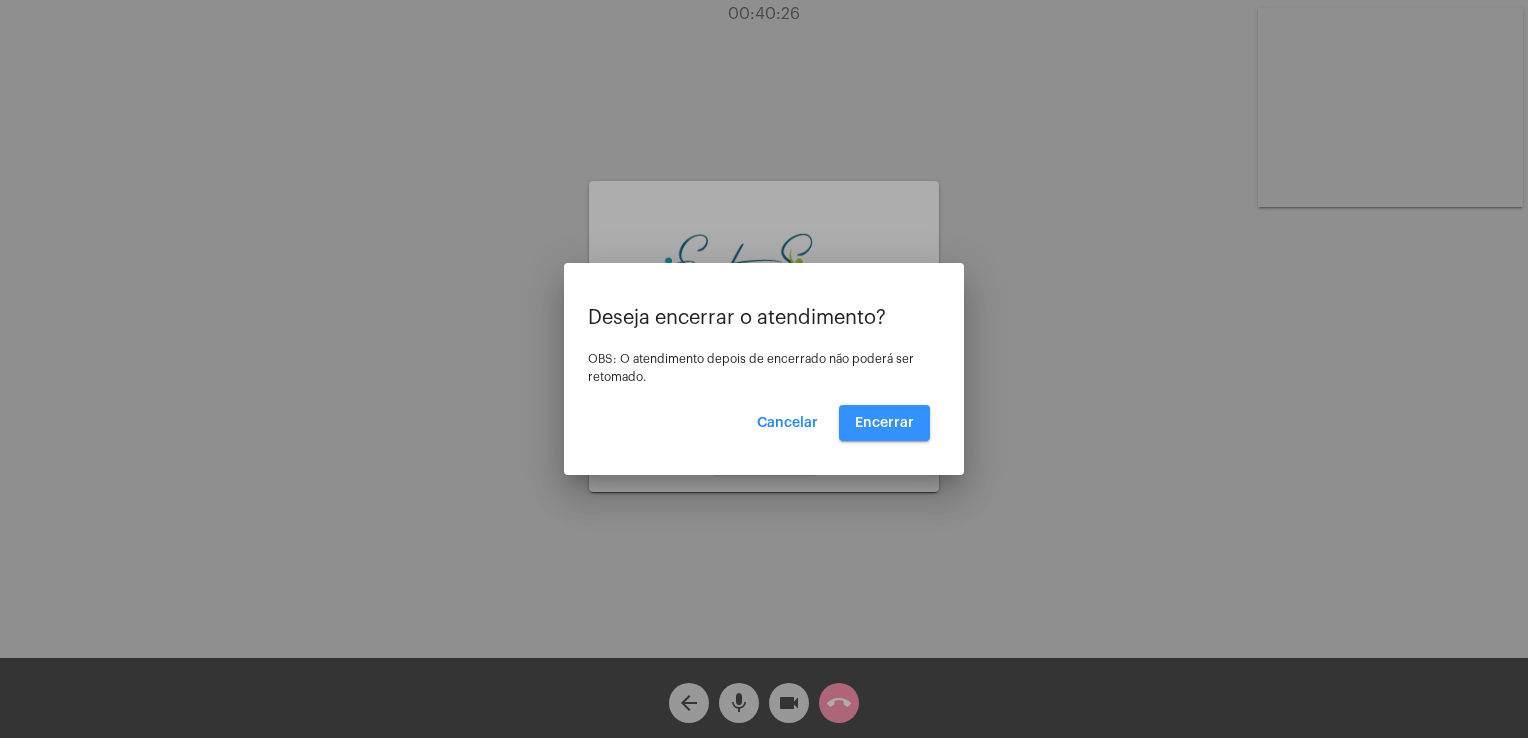 click on "Encerrar" at bounding box center [884, 423] 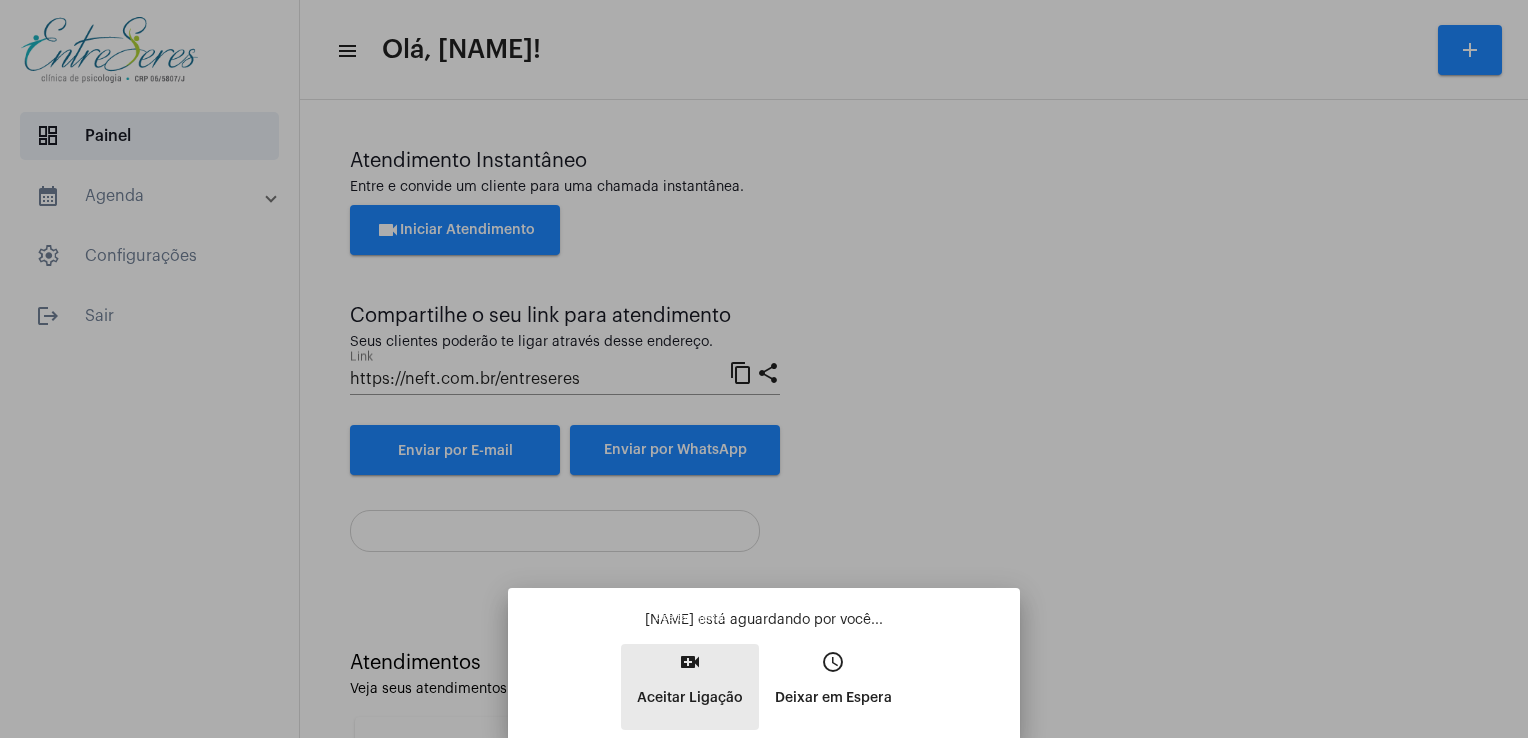 click on "Aceitar Ligação" at bounding box center (690, 698) 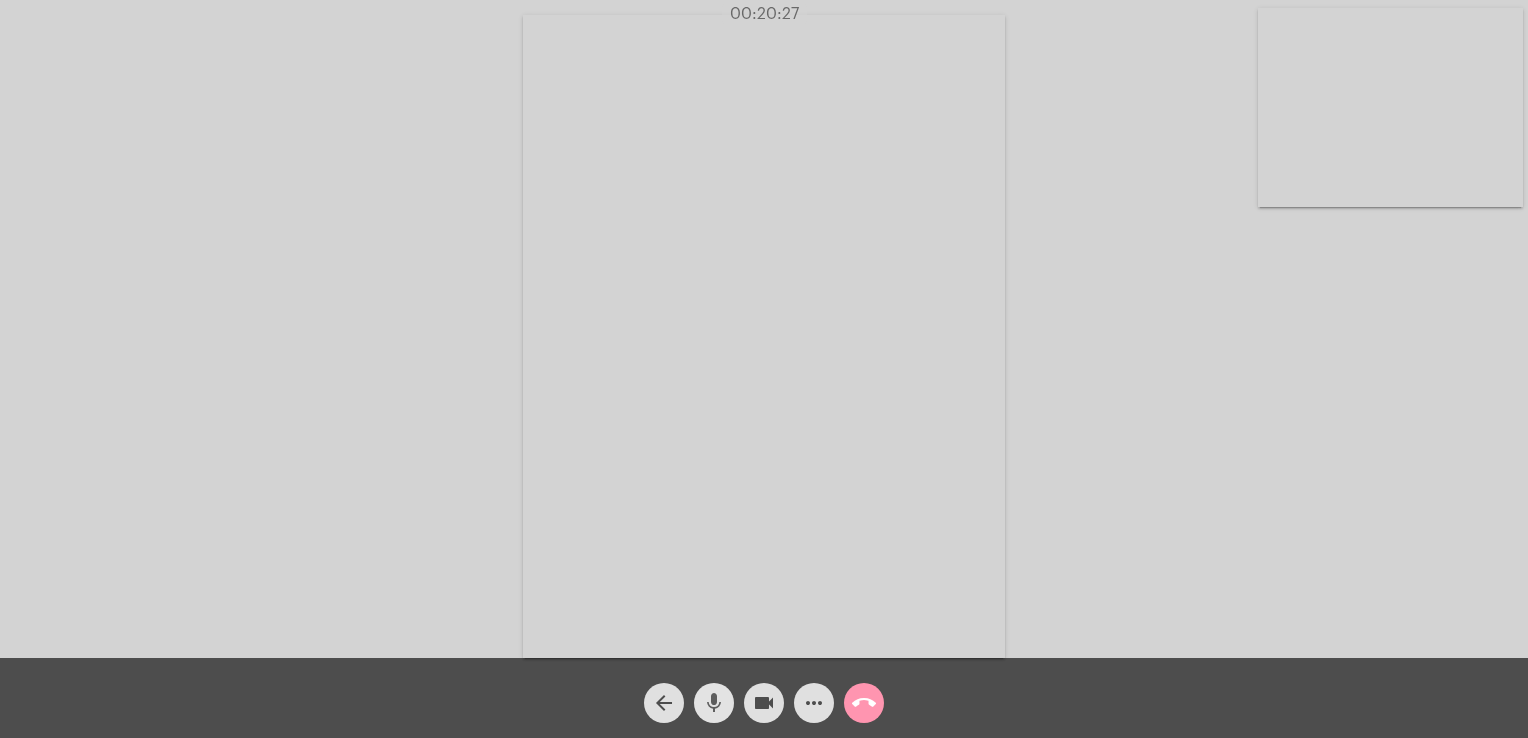click on "mic" 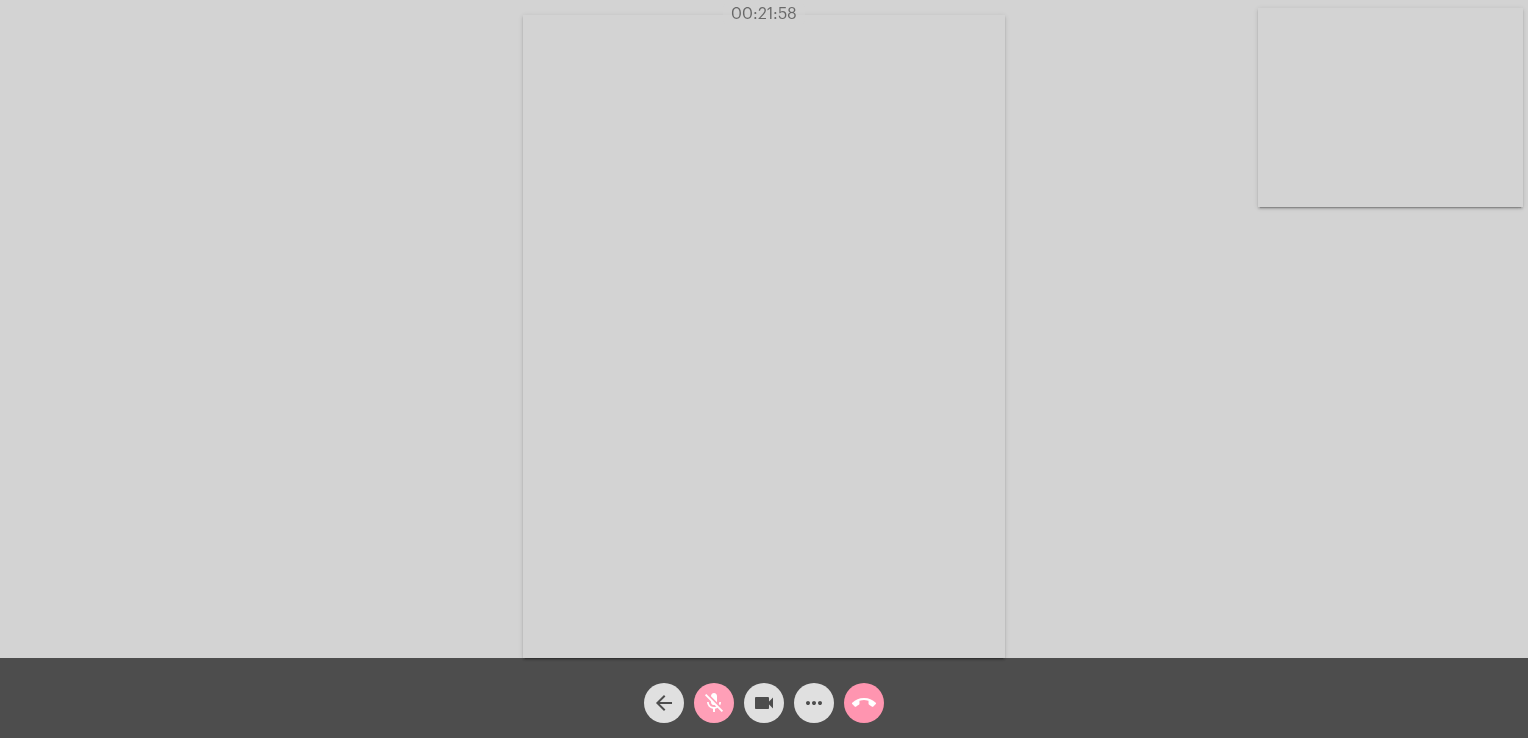 click on "mic_off" 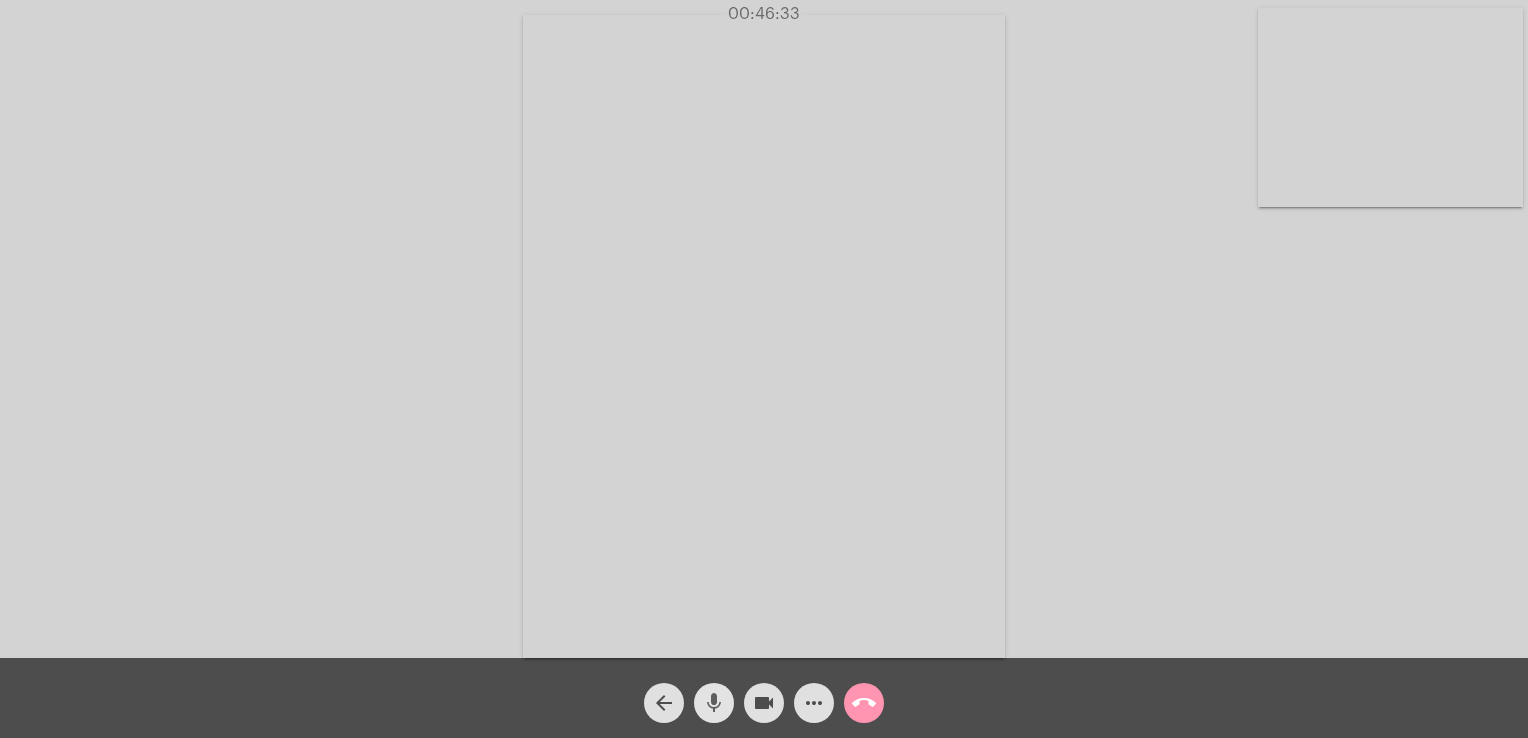 click on "mic" 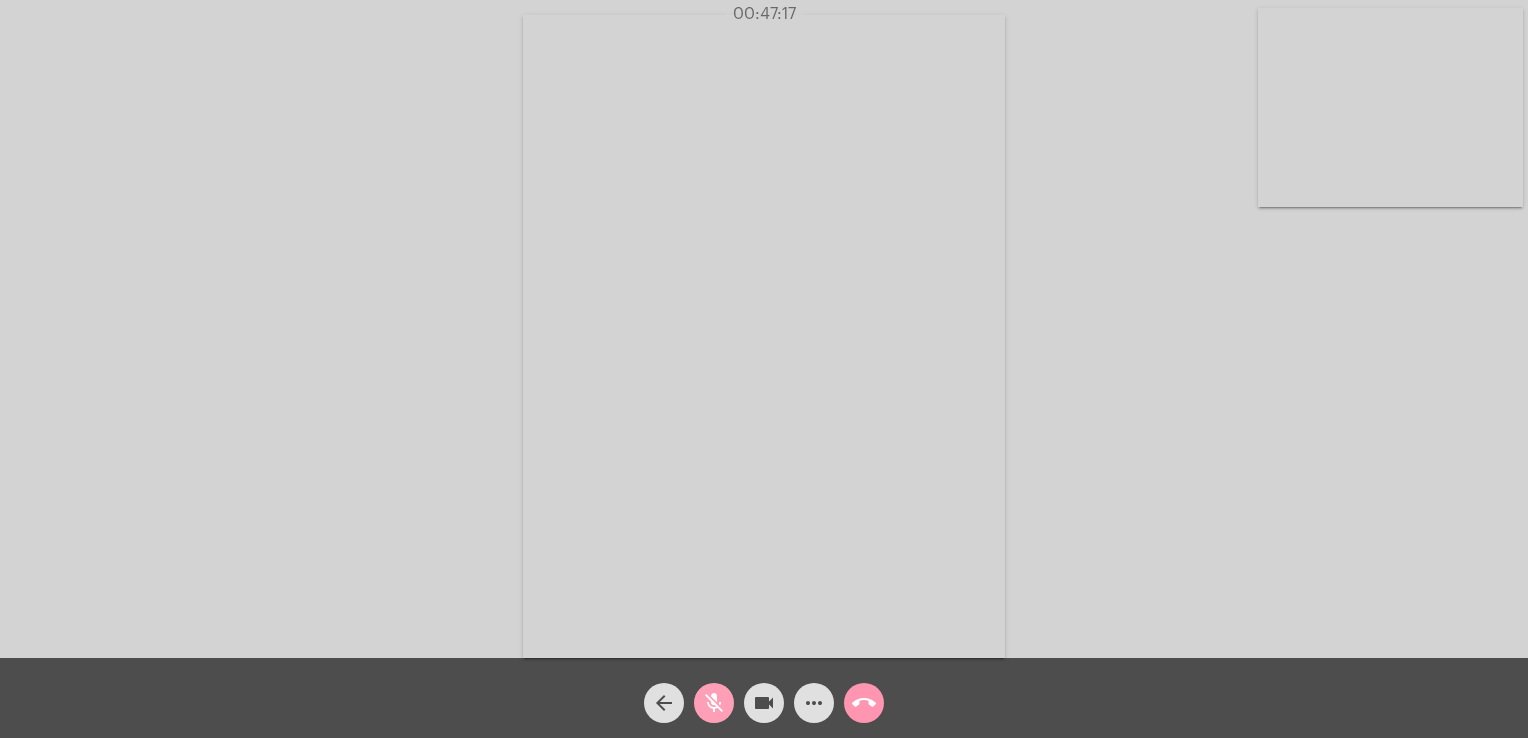 click on "mic_off" 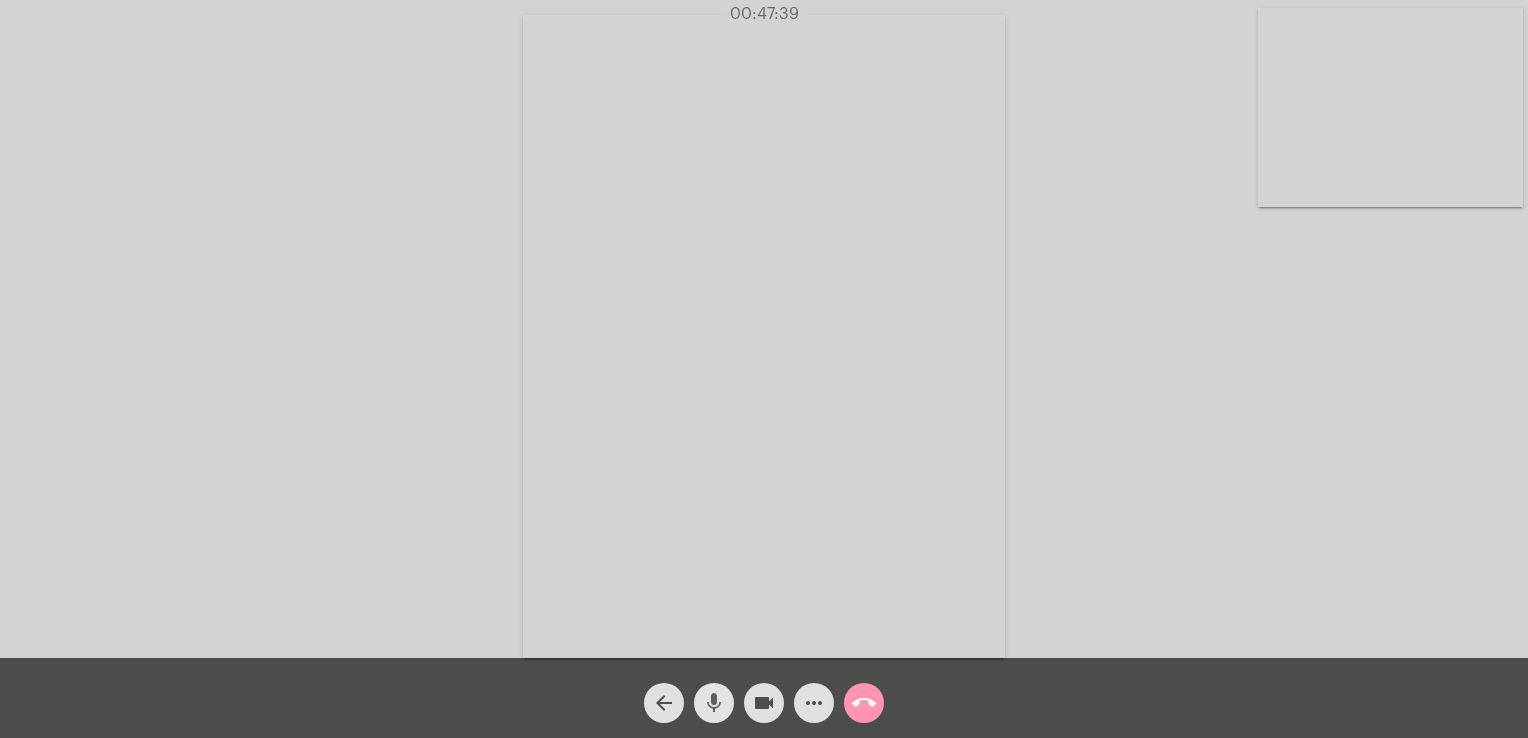 click on "mic" 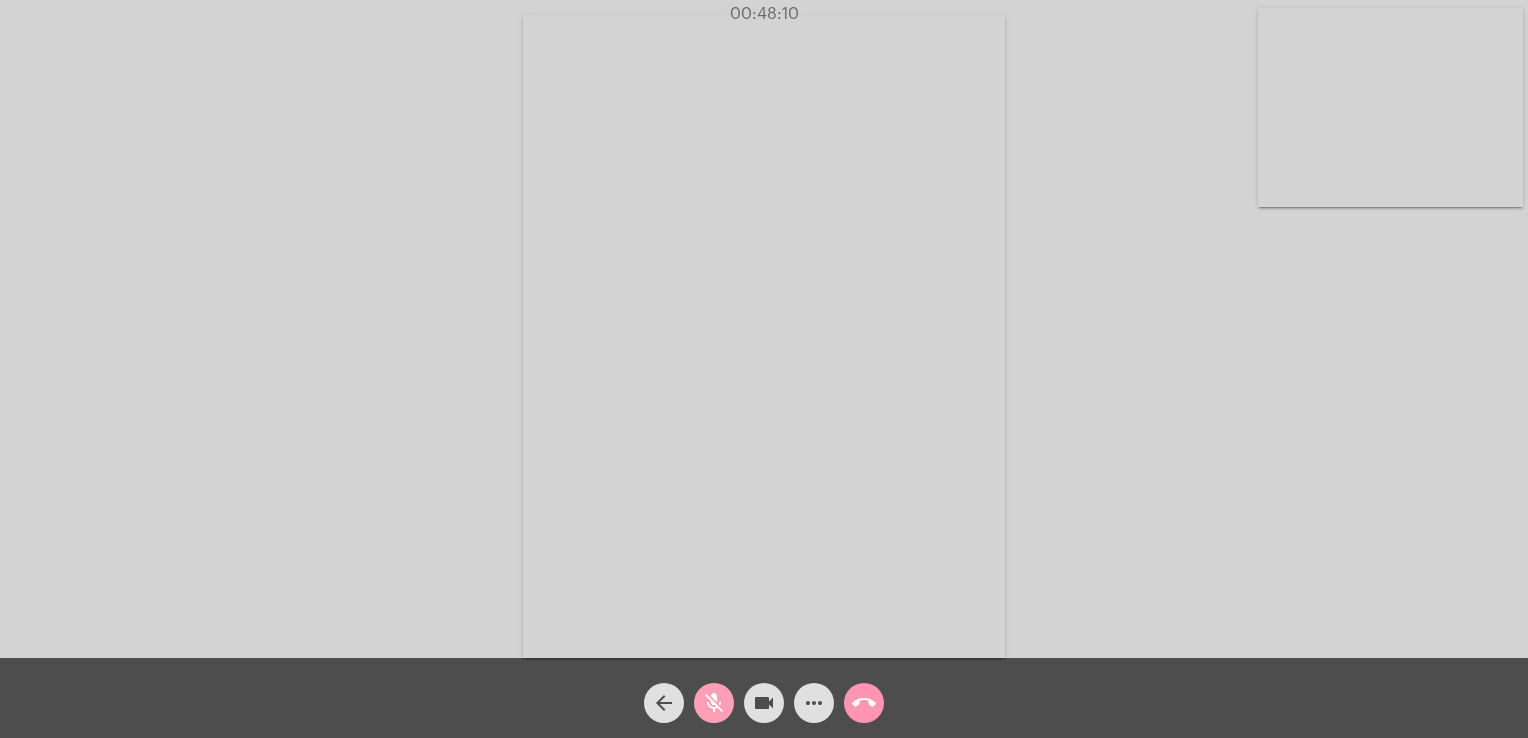 click on "mic_off" 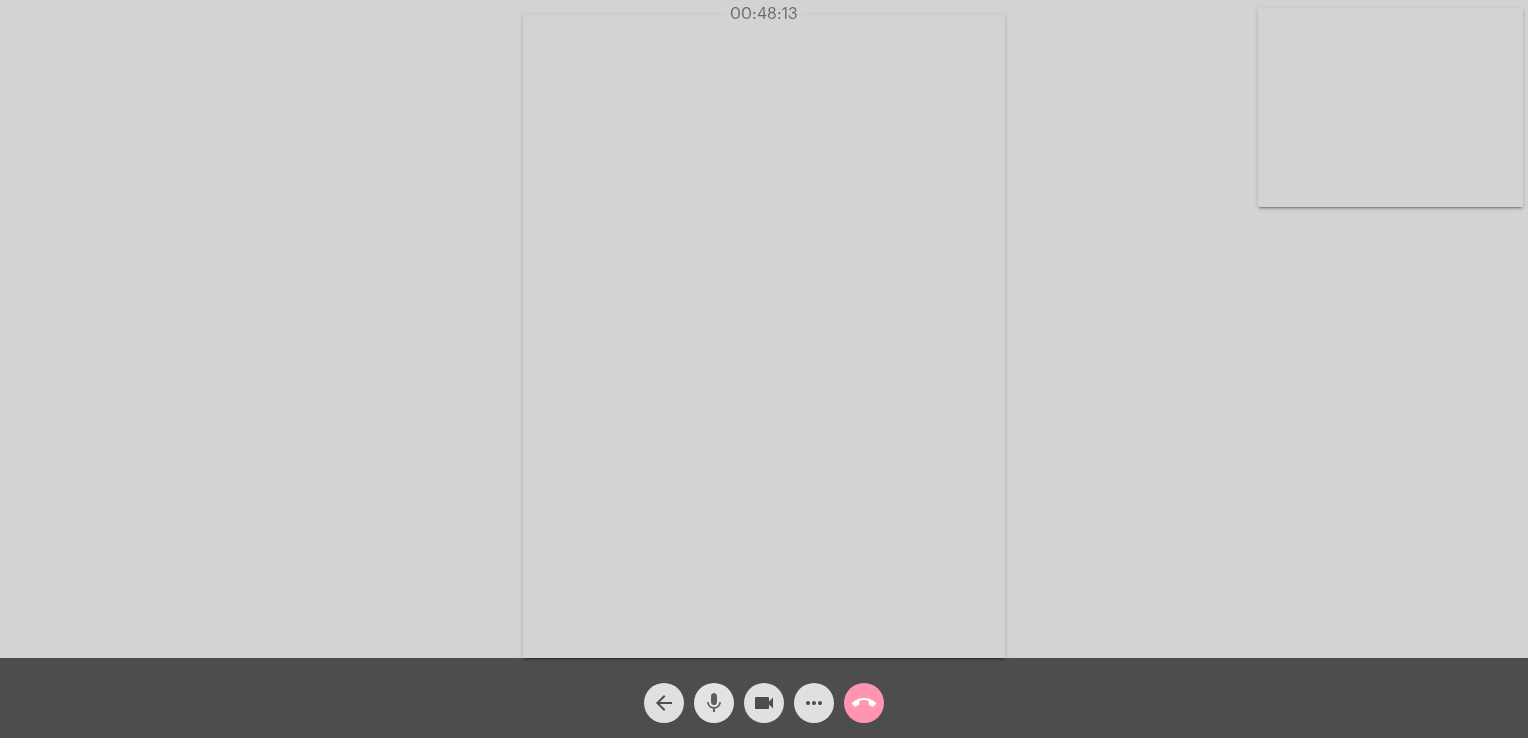 click on "mic" 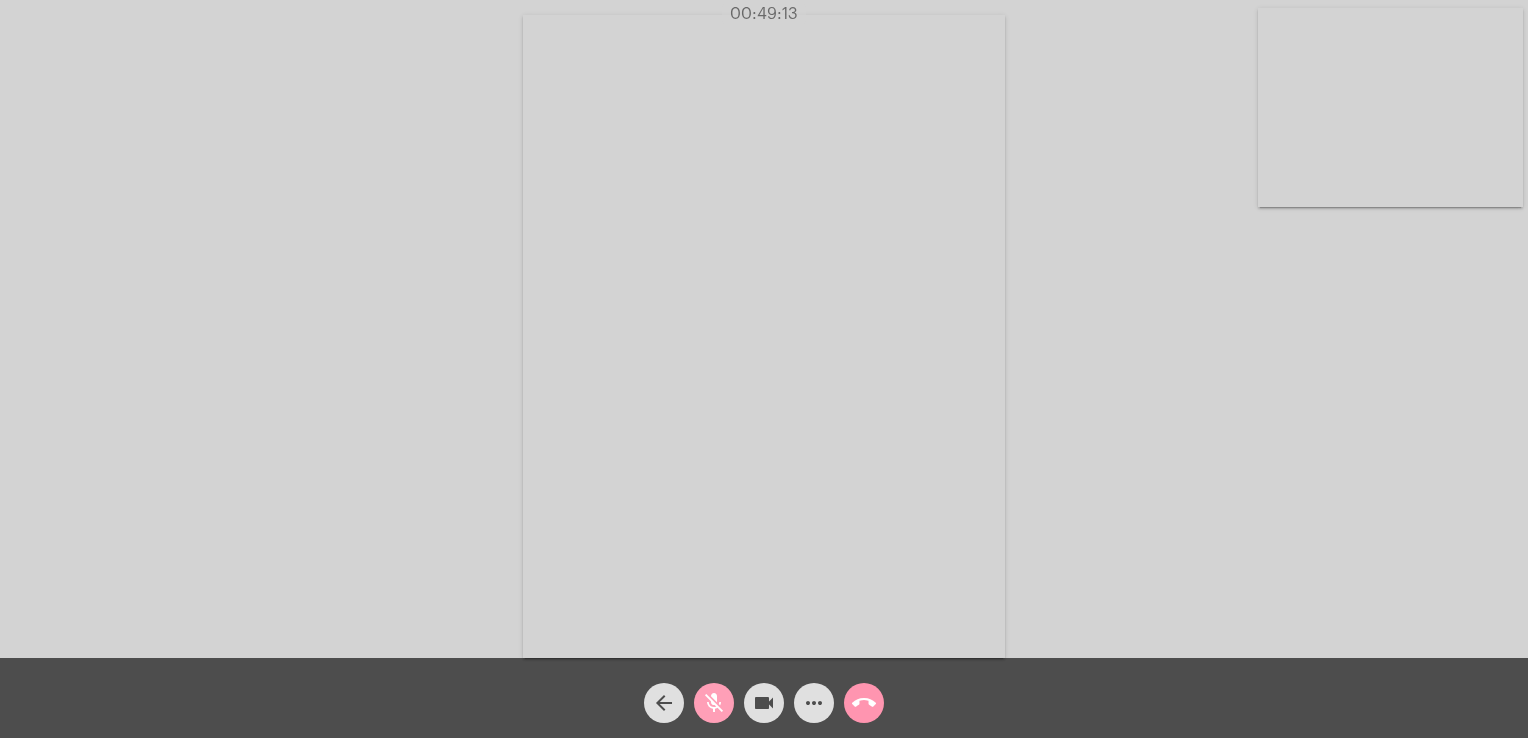 click on "mic_off" 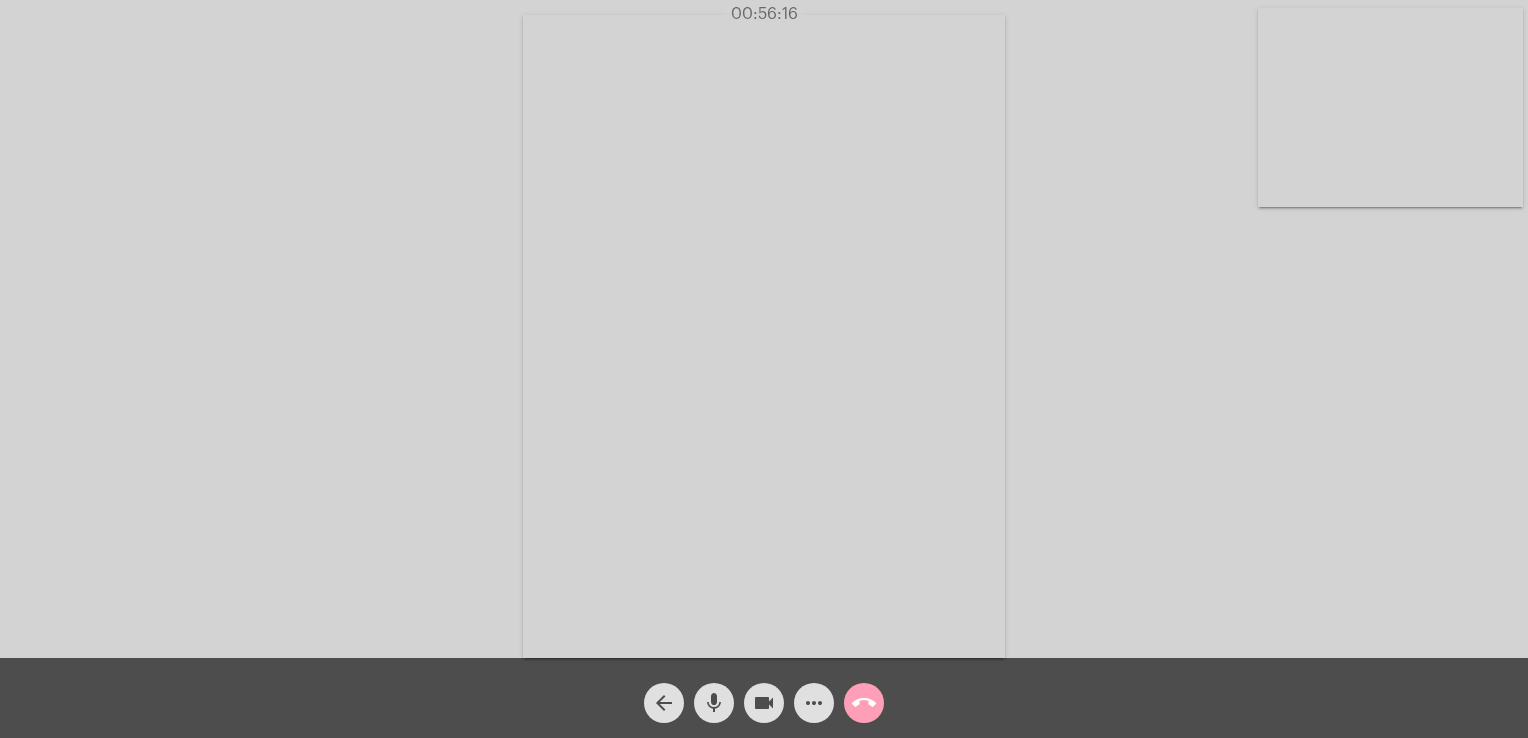click on "call_end" 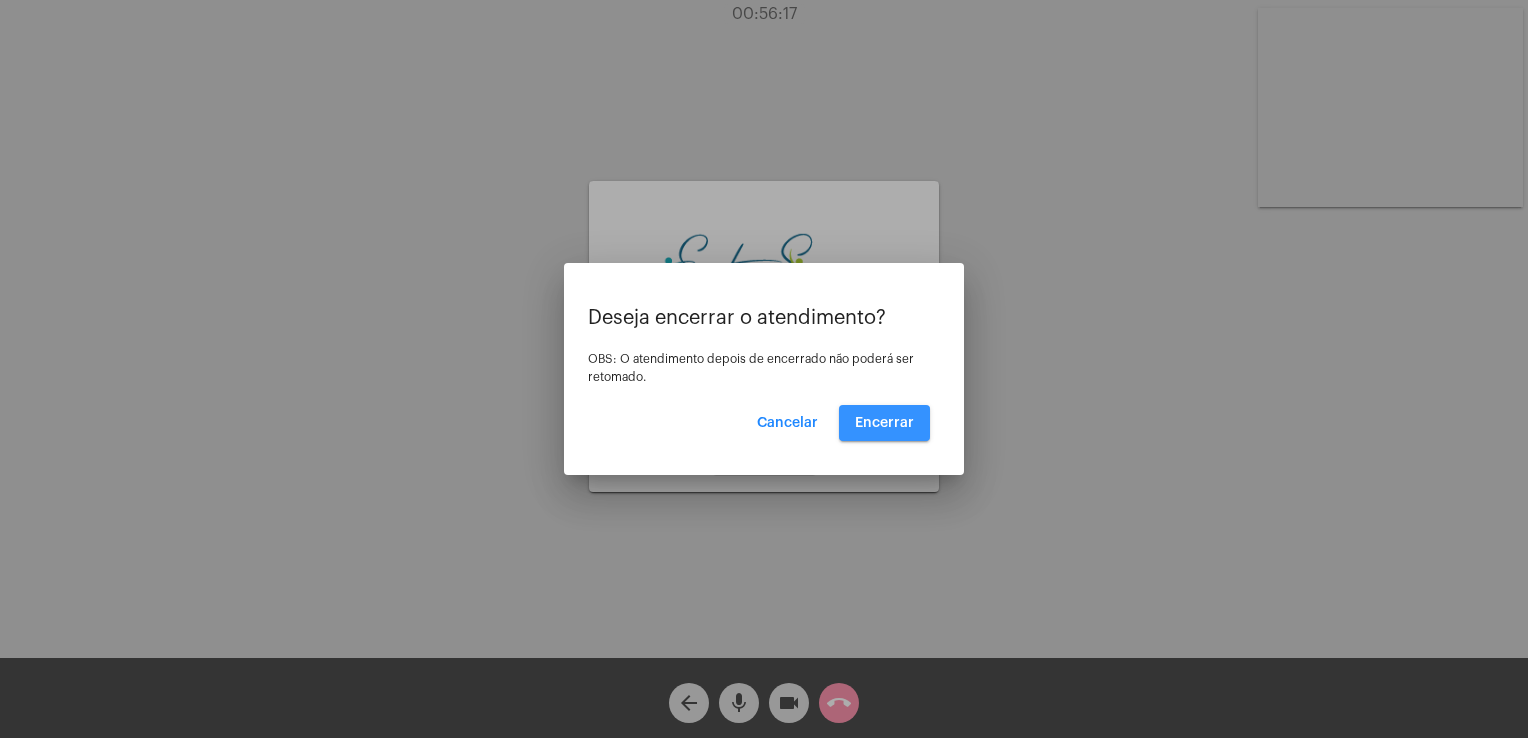 click on "Encerrar" at bounding box center (884, 423) 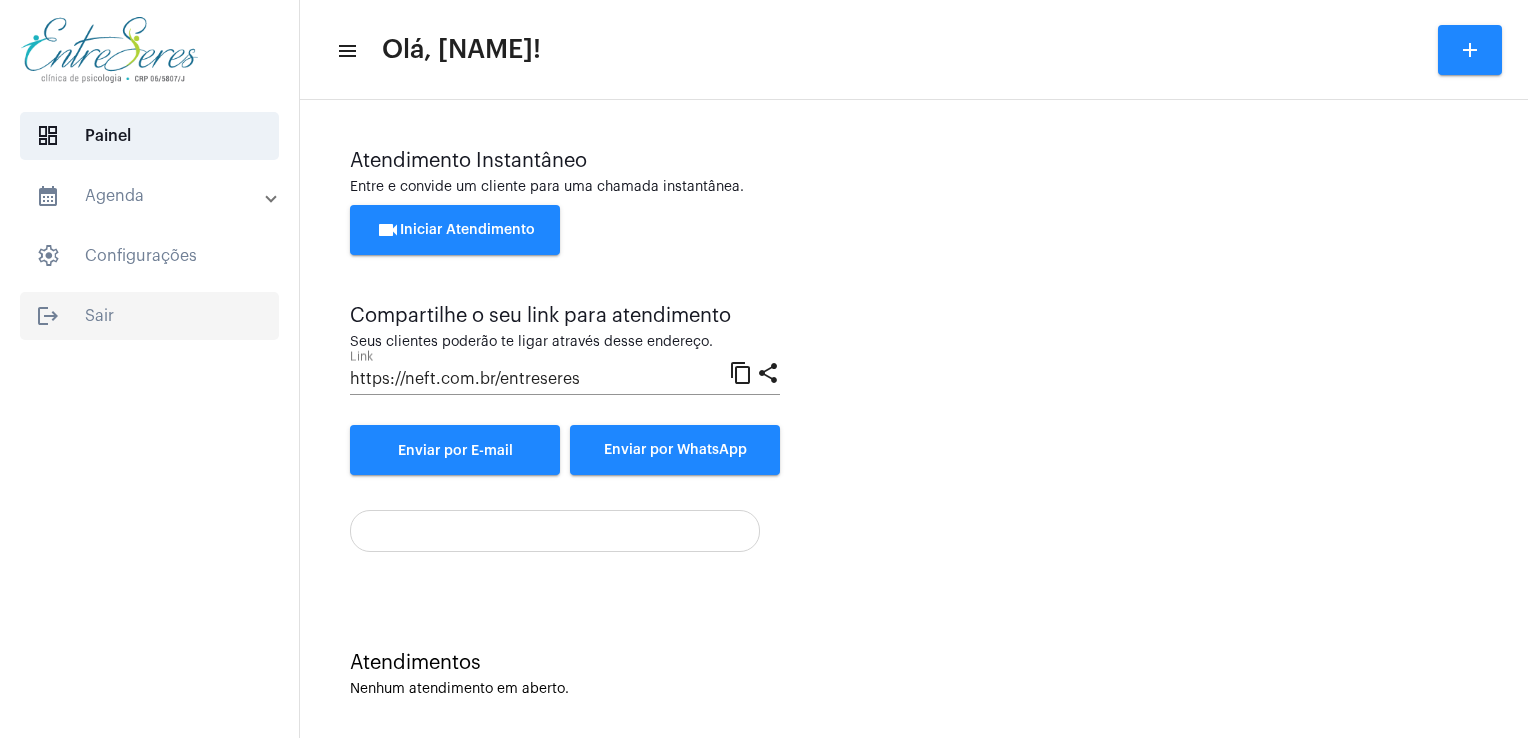 click on "logout  Sair" 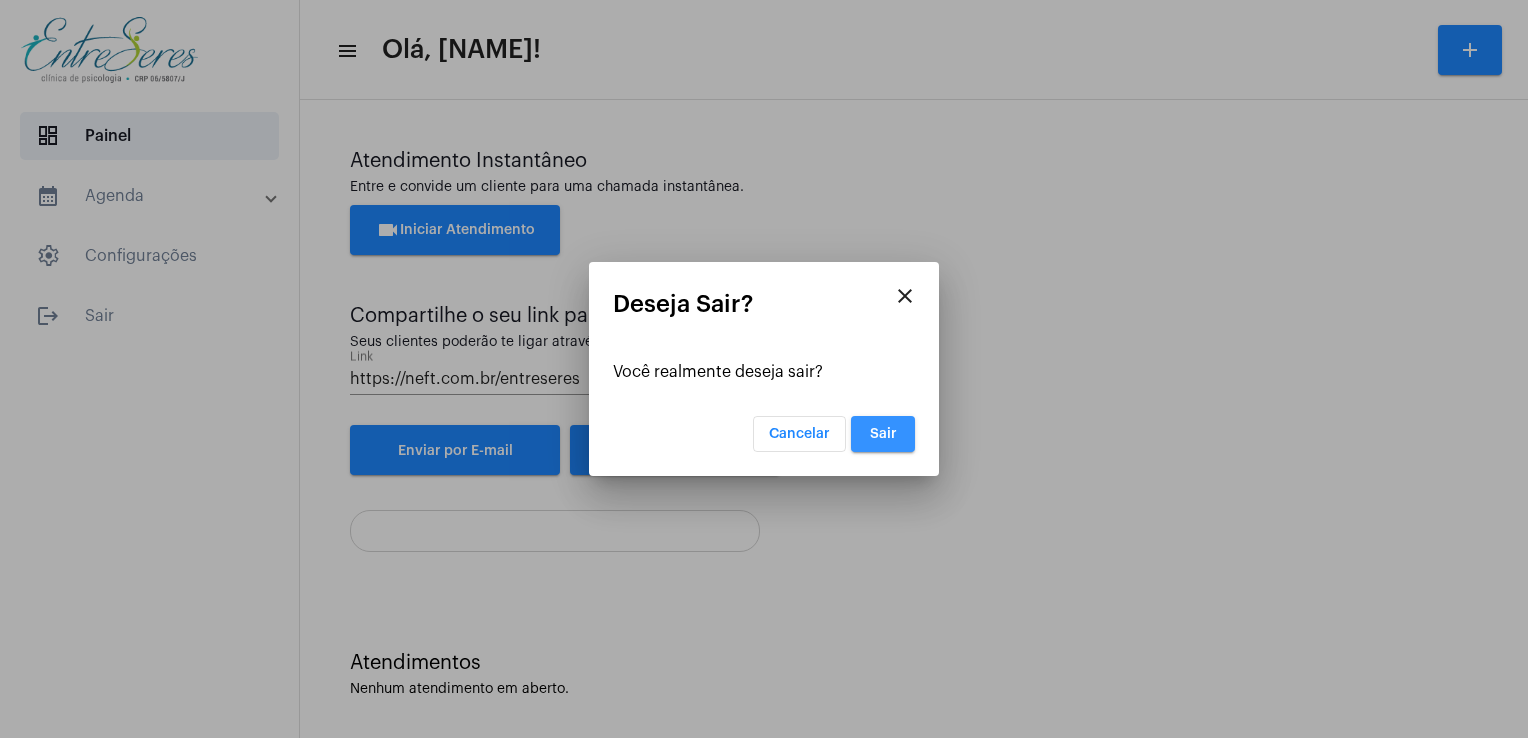 click on "Sair" at bounding box center [883, 434] 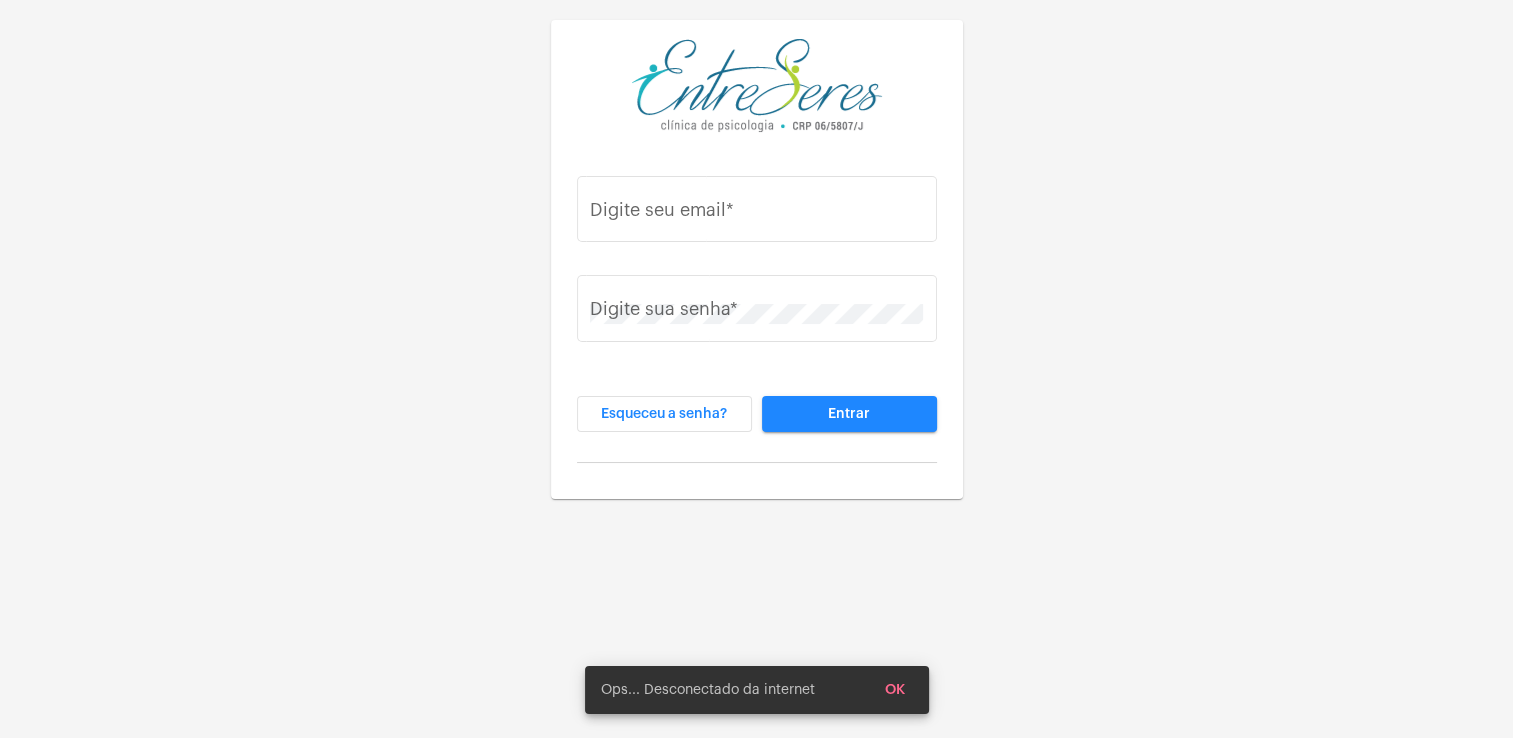type on "juliana@entreseres.com.br" 